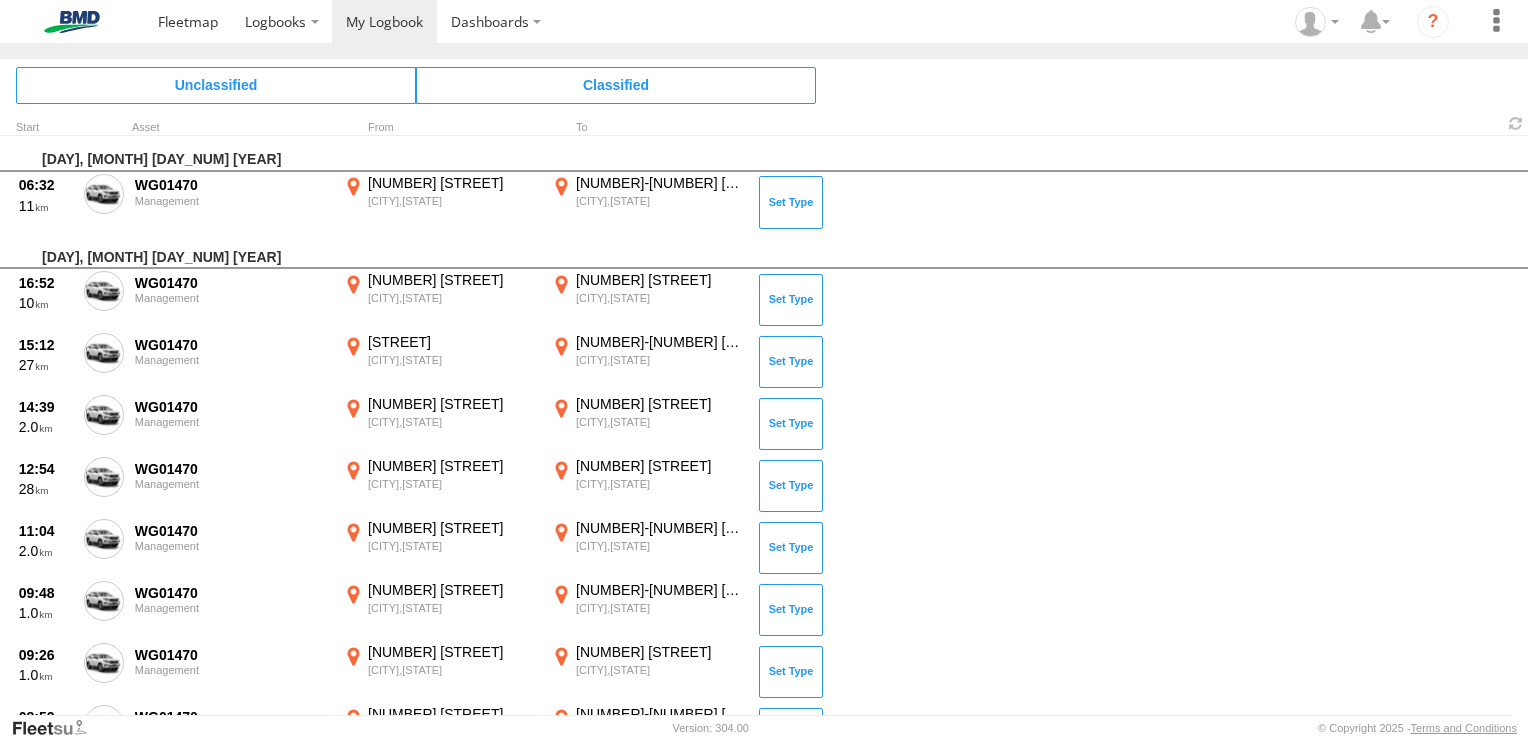 scroll, scrollTop: 0, scrollLeft: 0, axis: both 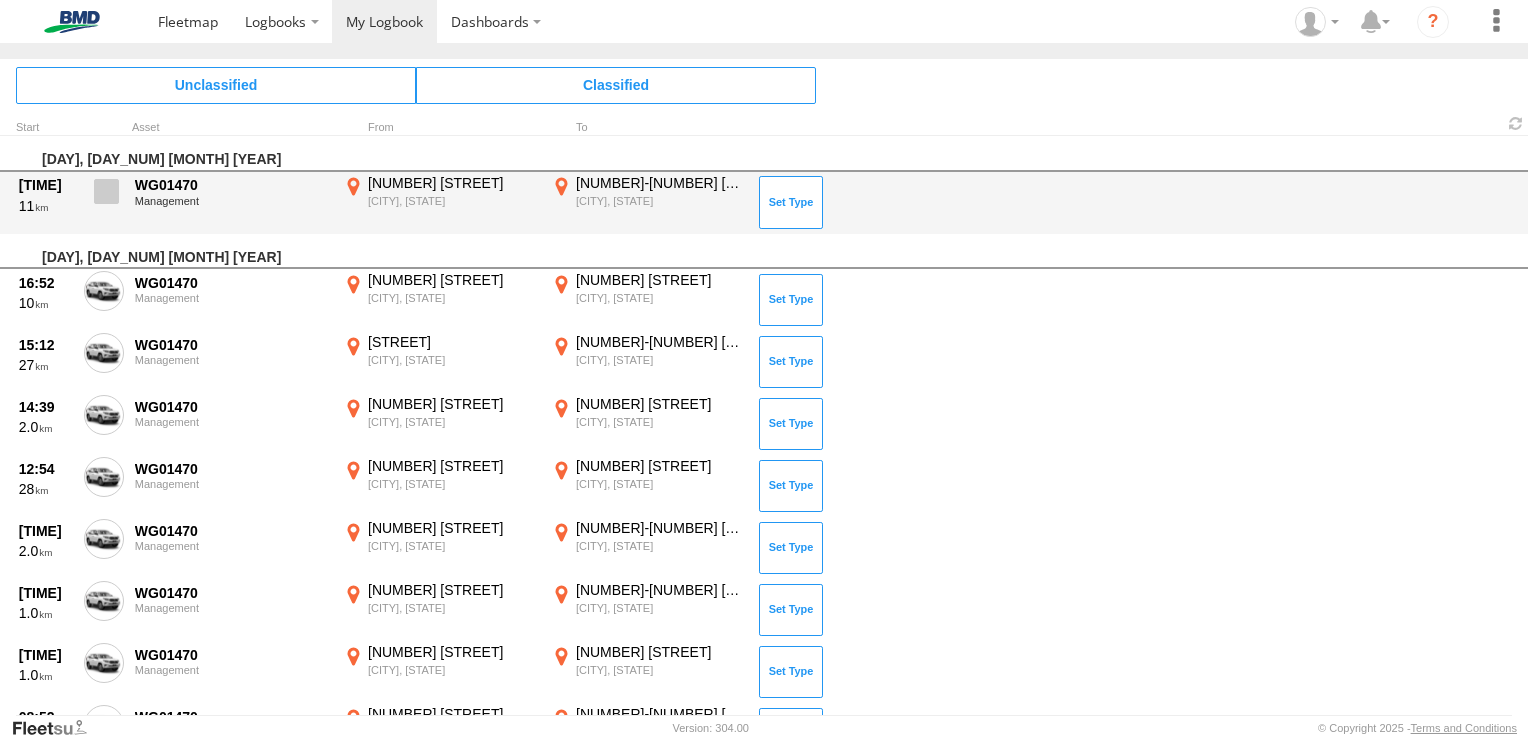 click at bounding box center [106, 191] 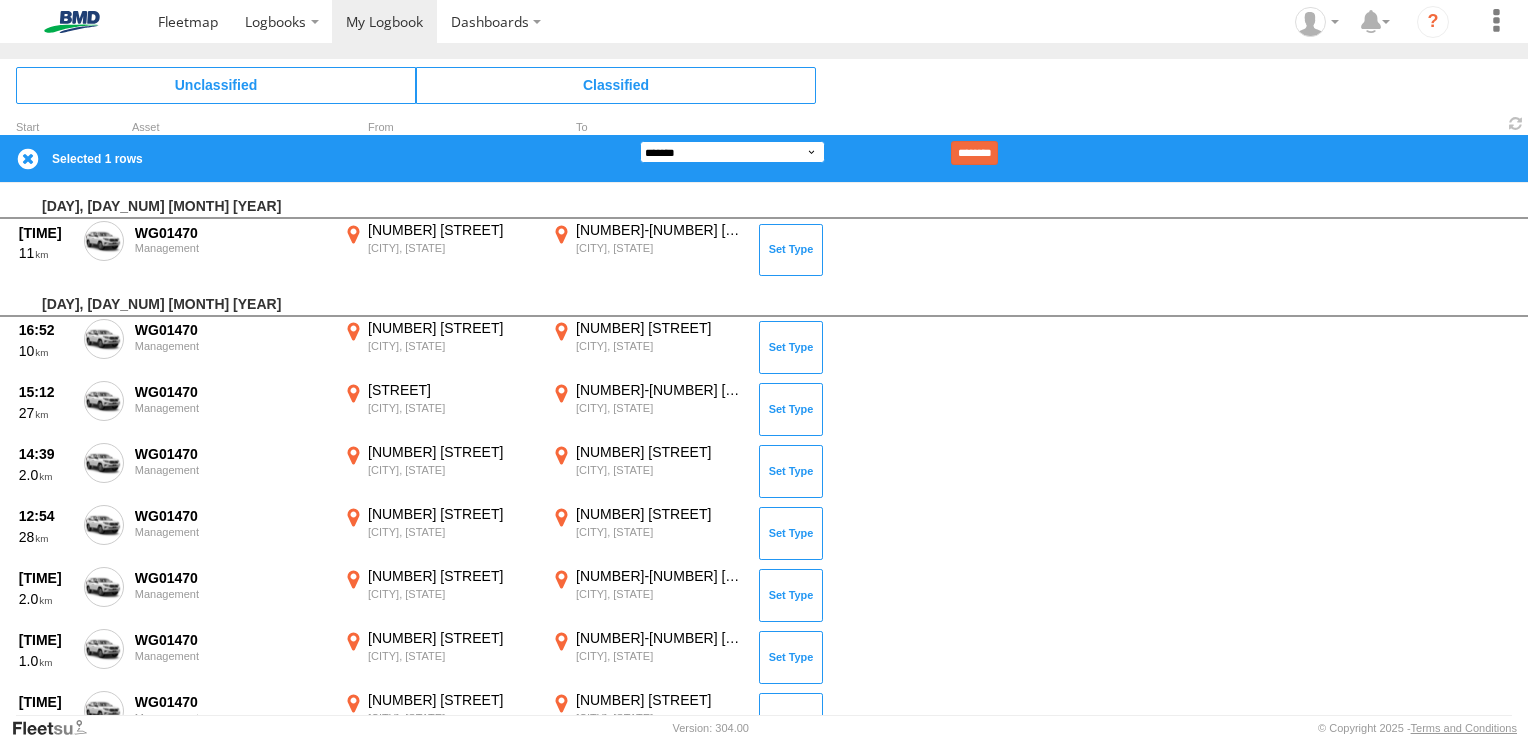 click on "**********" at bounding box center (732, 152) 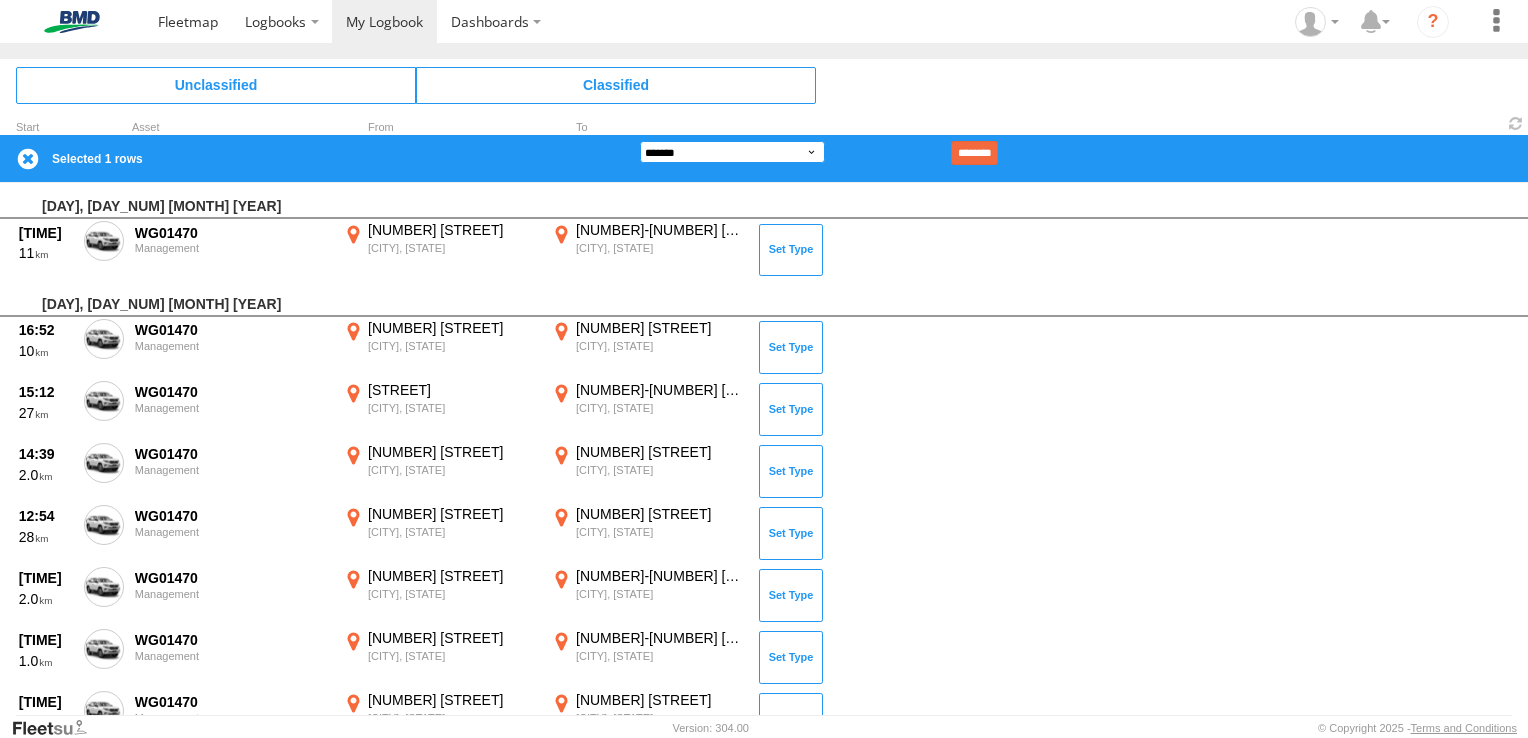 click on "**********" at bounding box center (732, 152) 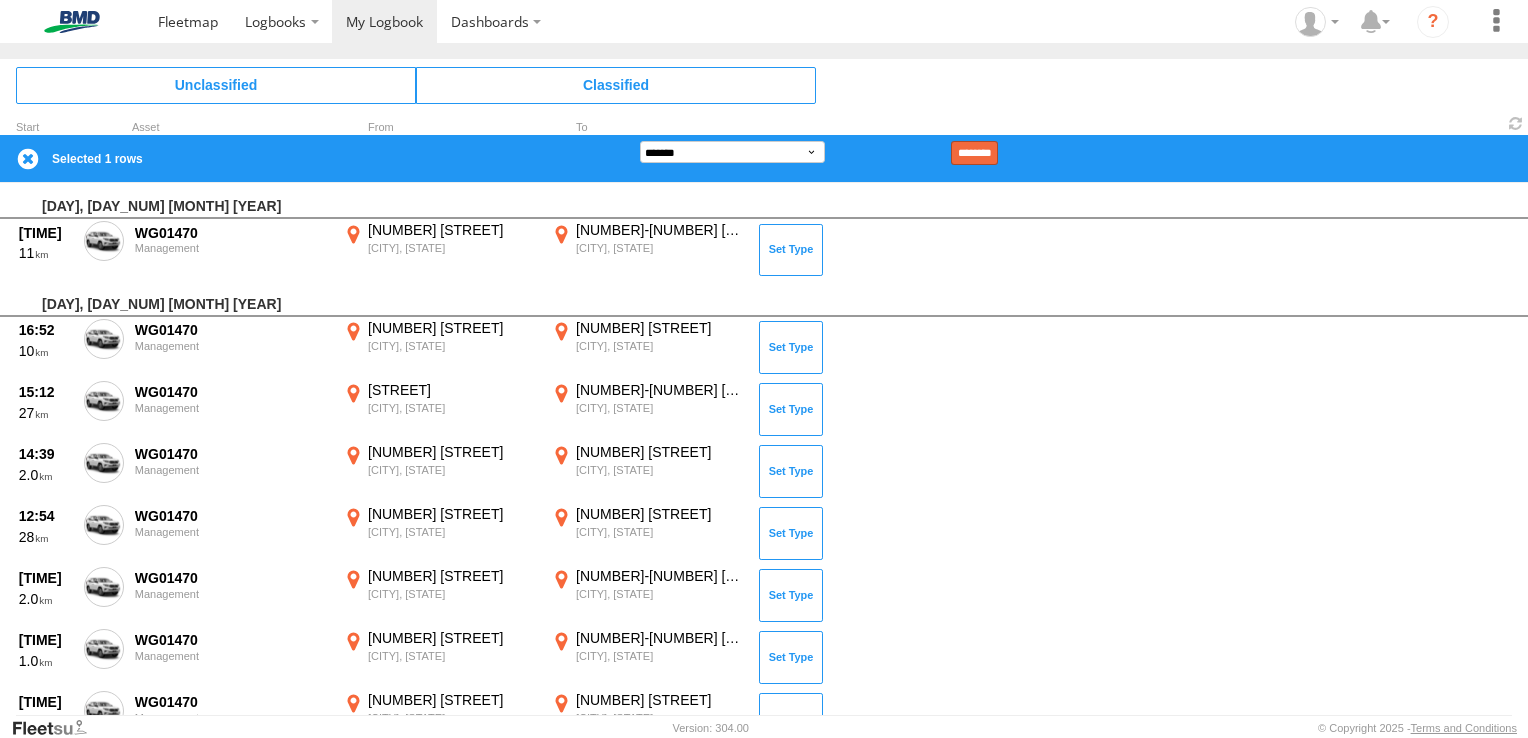 click on "********" at bounding box center [974, 153] 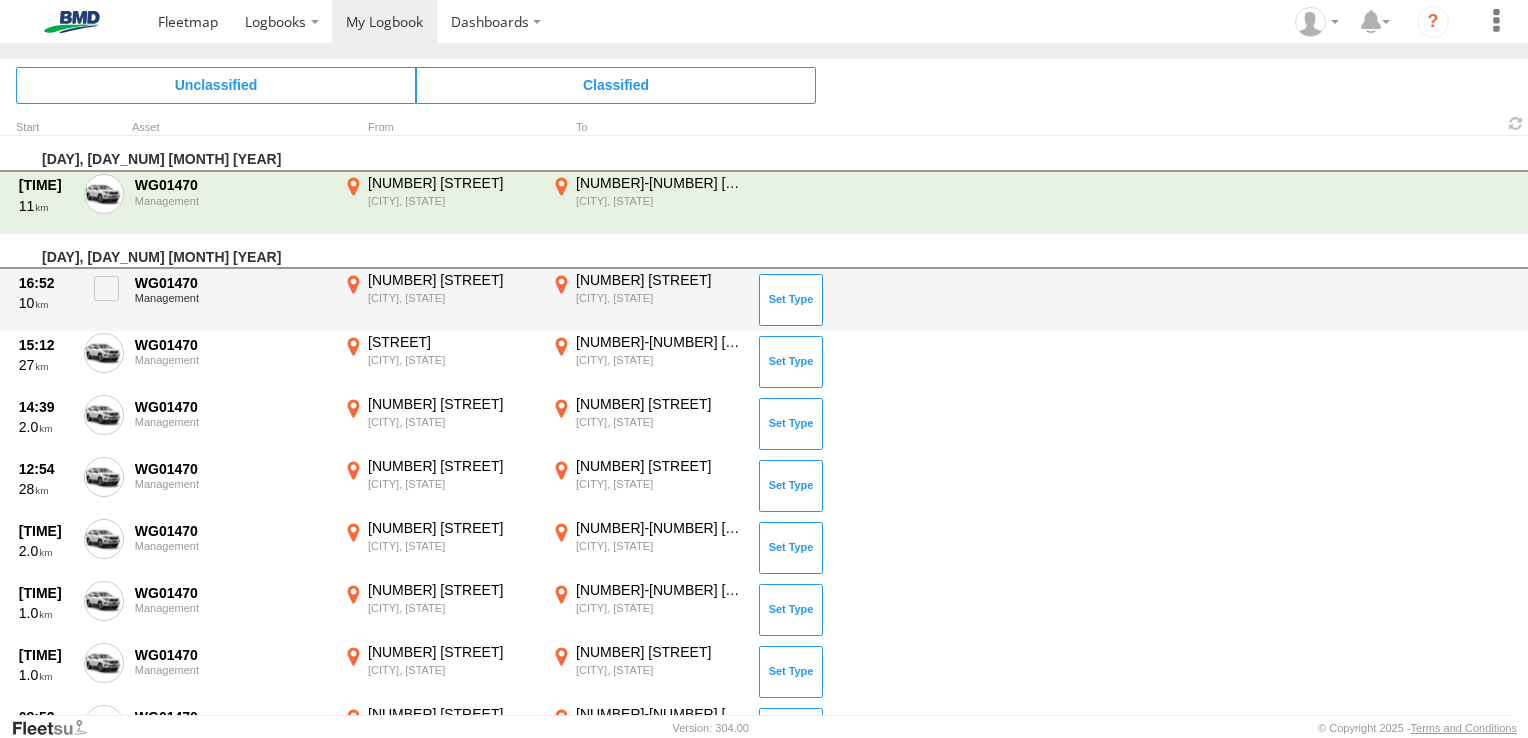 scroll, scrollTop: 100, scrollLeft: 0, axis: vertical 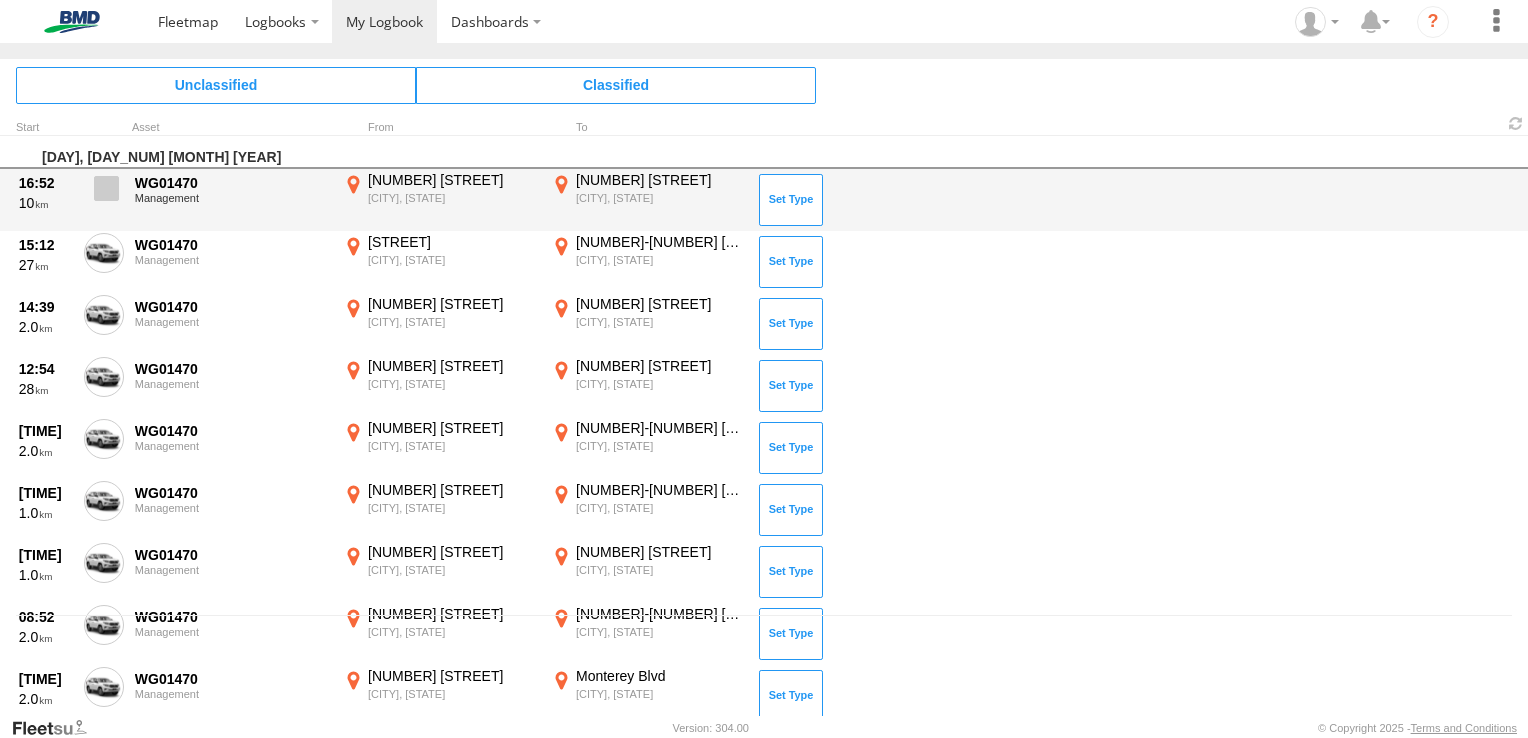 click at bounding box center (106, 188) 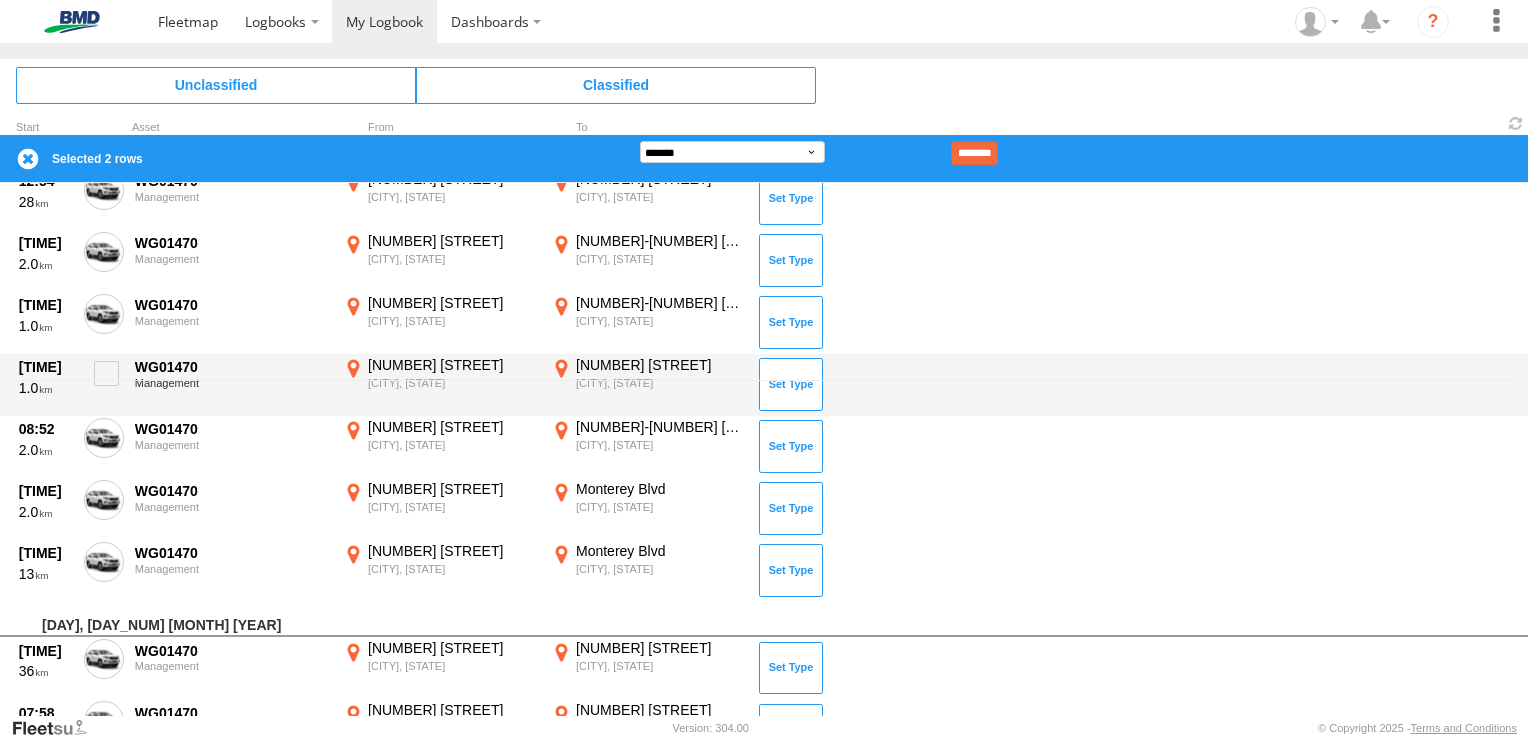 scroll, scrollTop: 400, scrollLeft: 0, axis: vertical 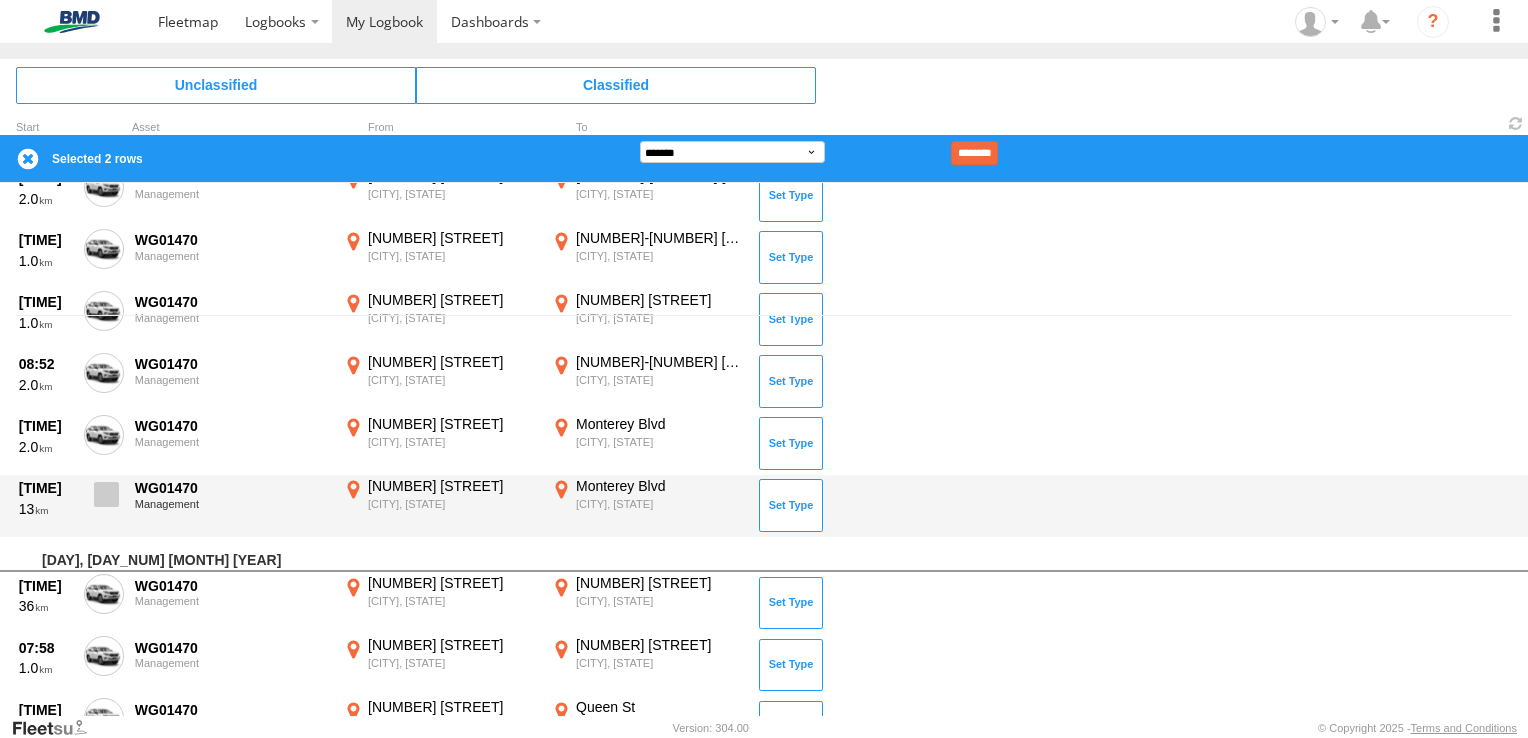 click at bounding box center [106, 494] 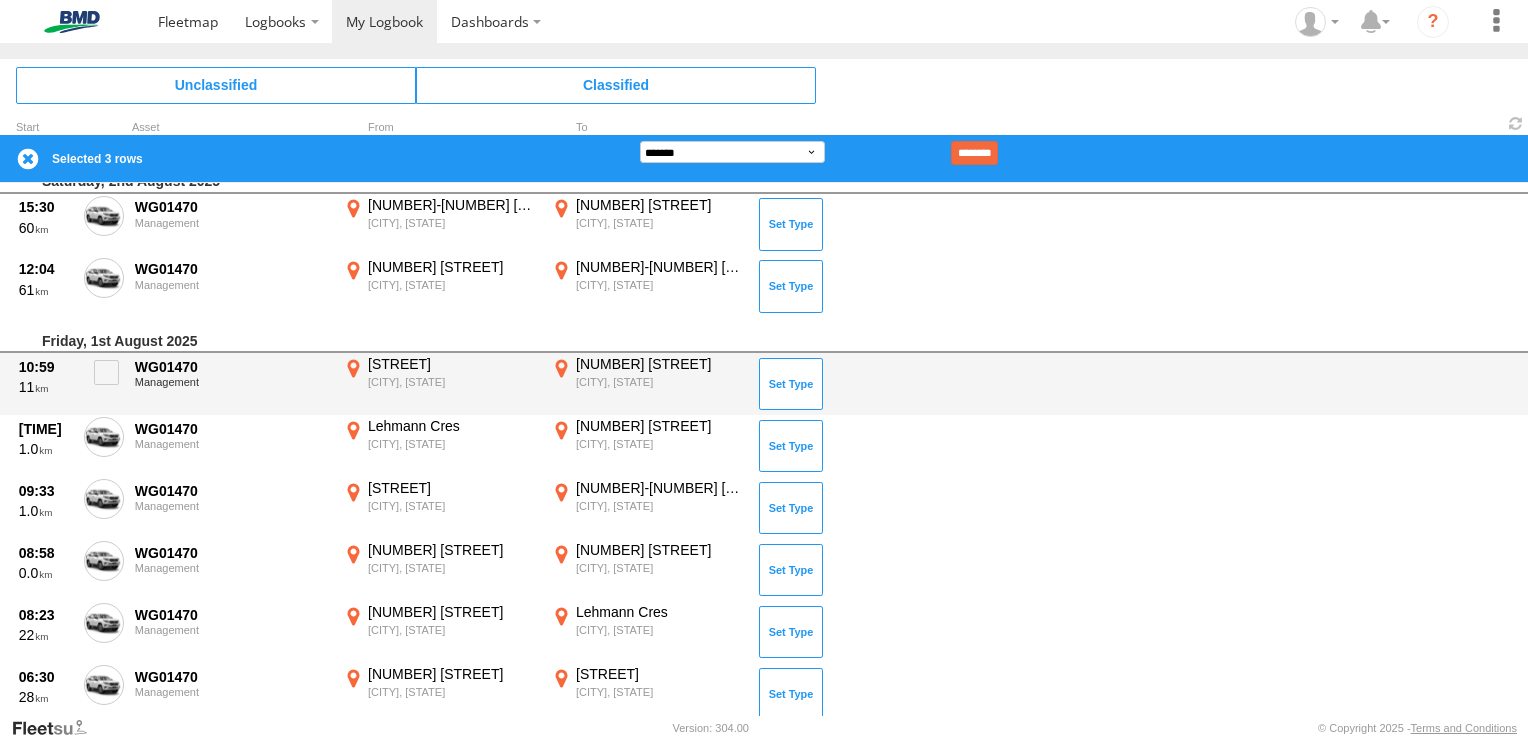 scroll, scrollTop: 937, scrollLeft: 0, axis: vertical 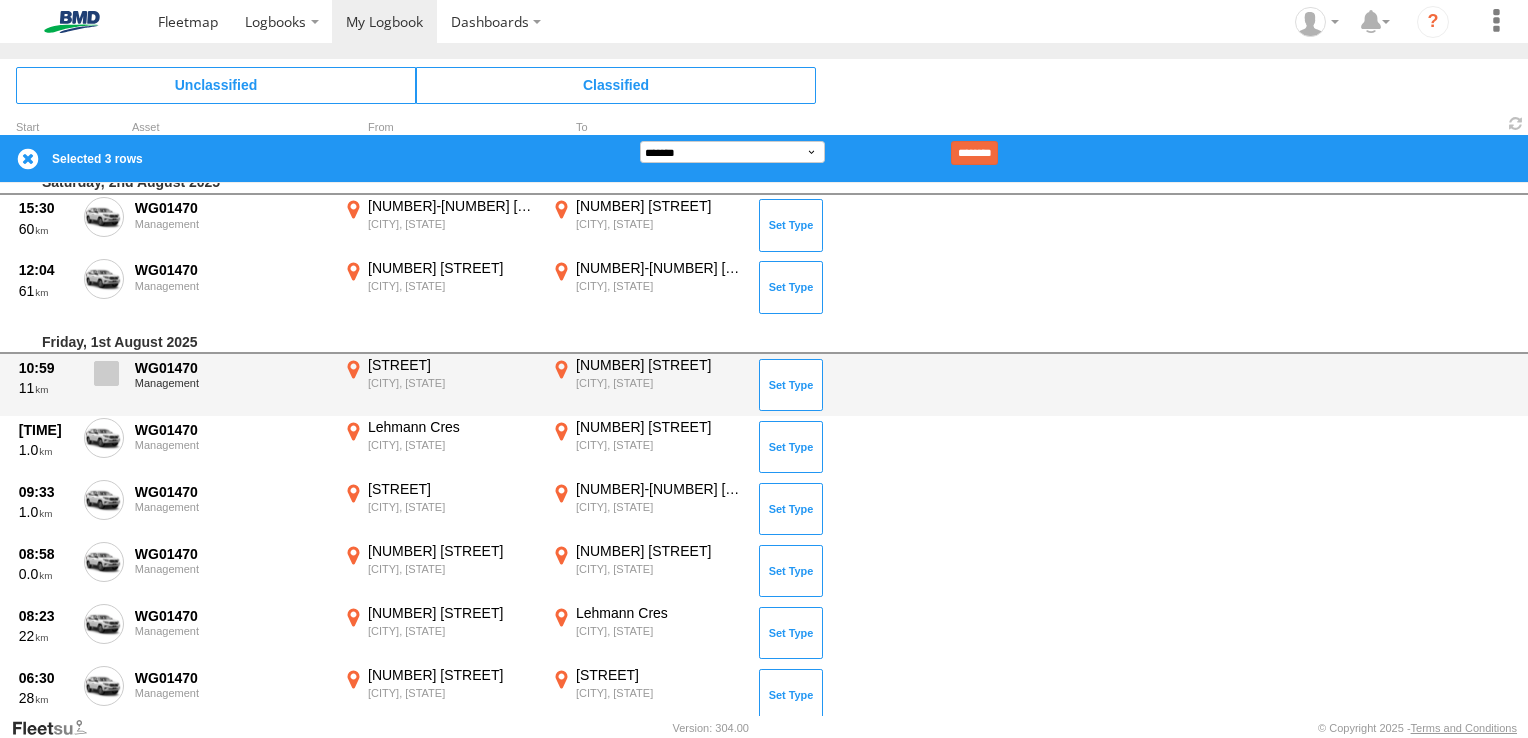 click at bounding box center [106, 373] 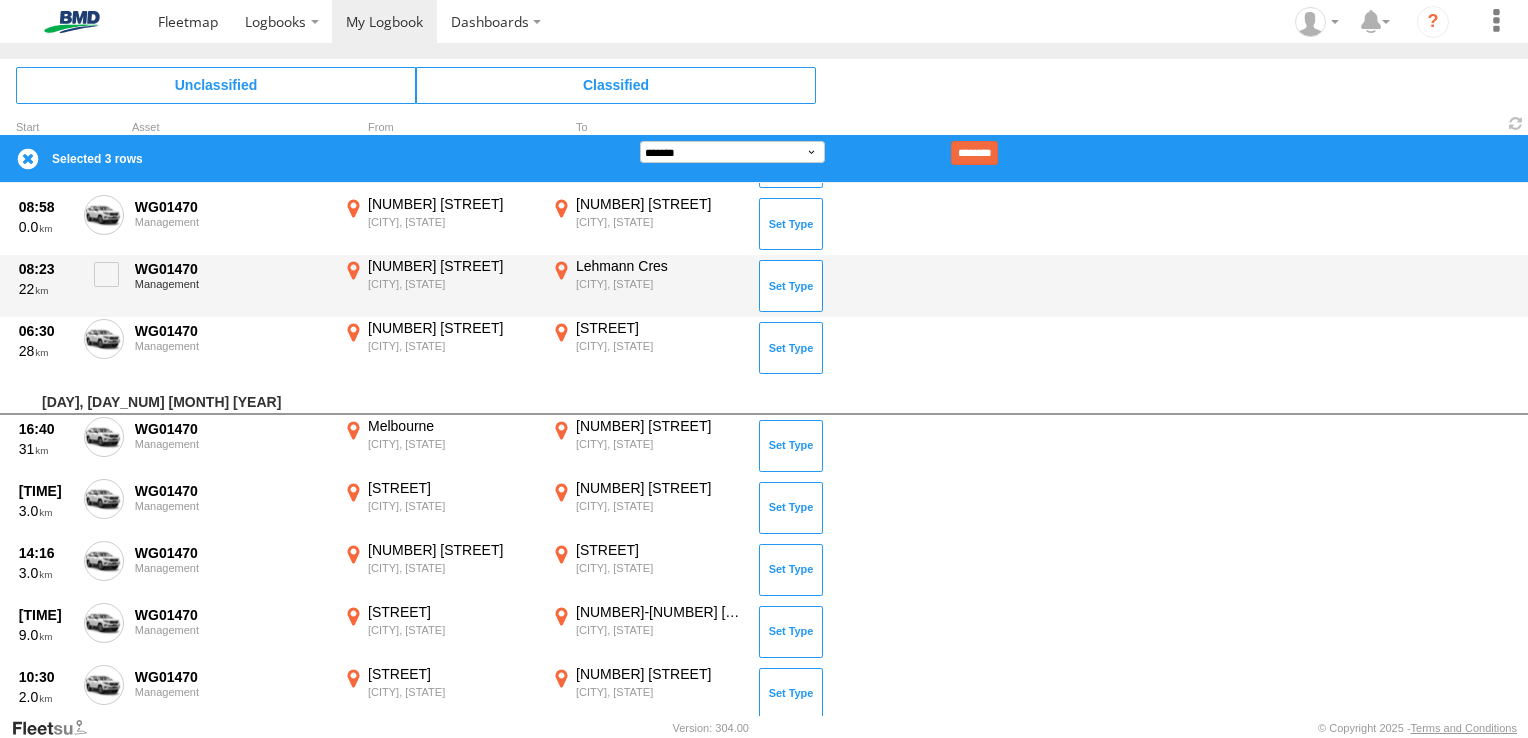 scroll, scrollTop: 1137, scrollLeft: 0, axis: vertical 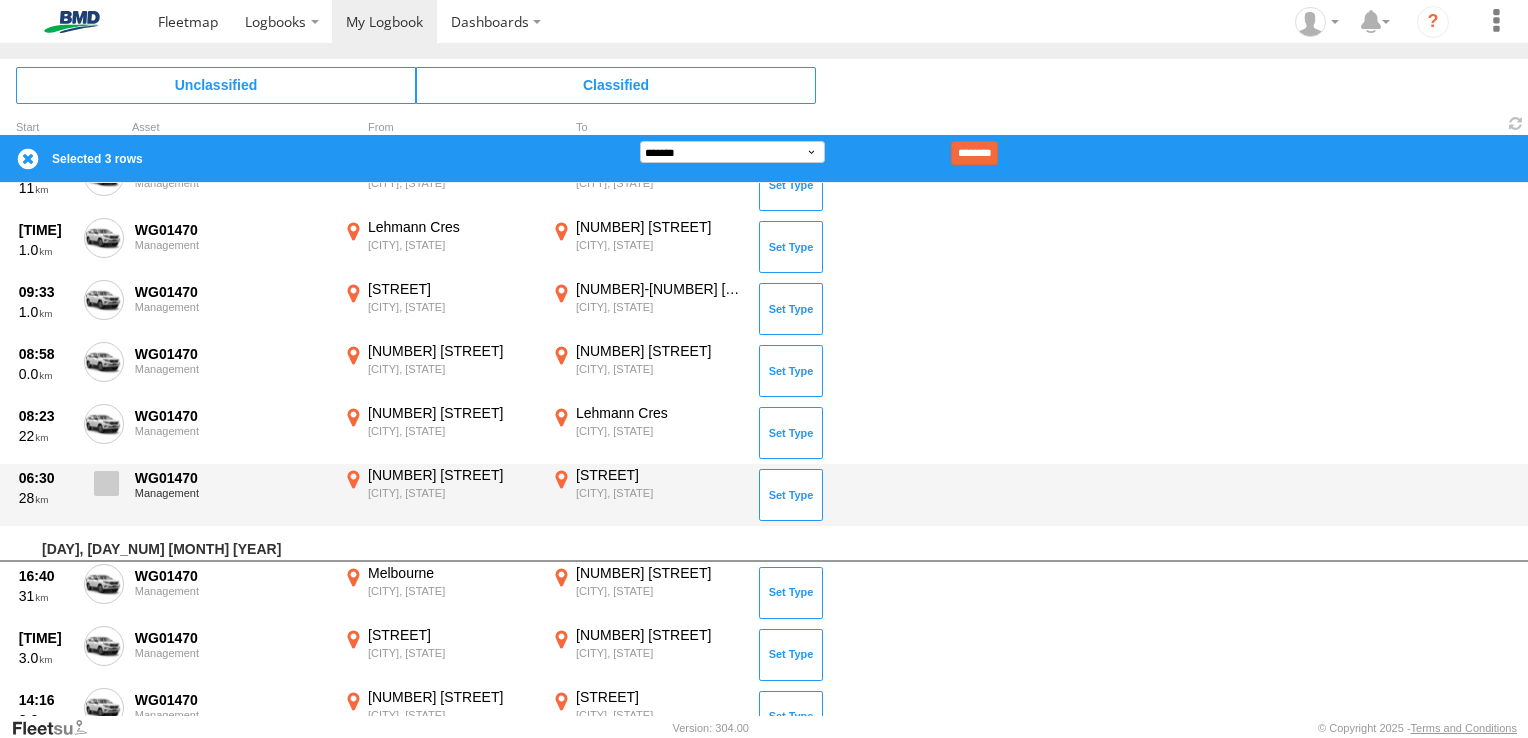click at bounding box center [104, 489] 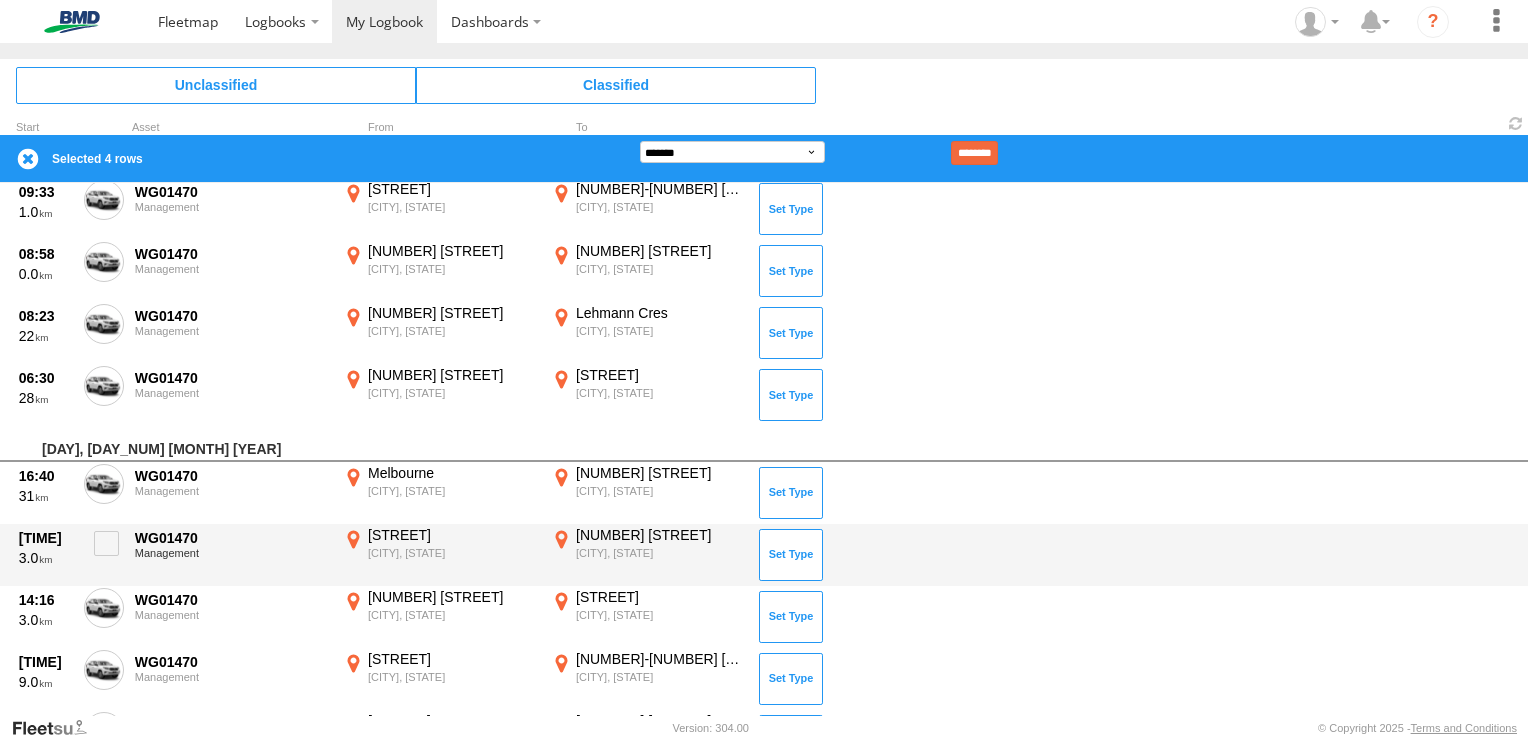 scroll, scrollTop: 1337, scrollLeft: 0, axis: vertical 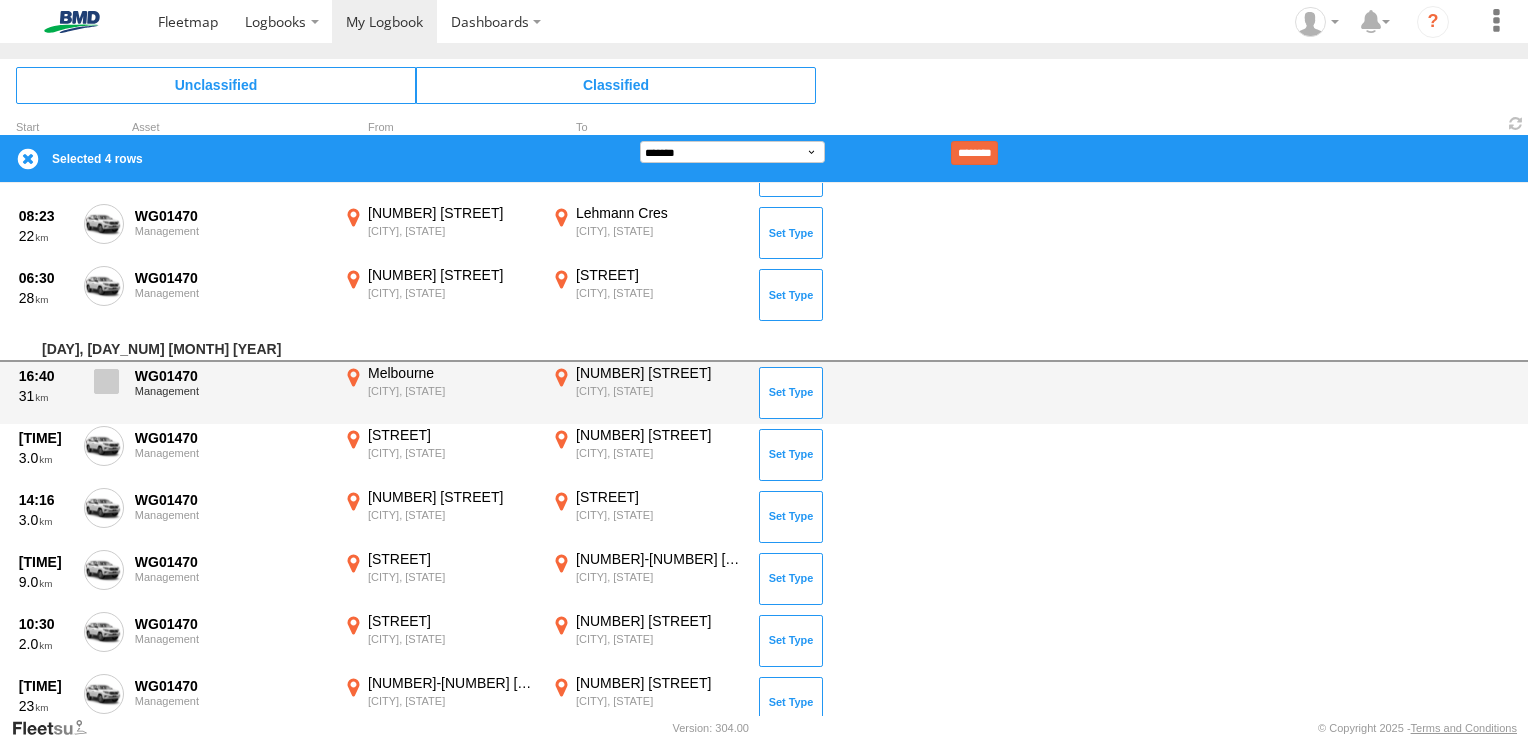 click at bounding box center [106, 381] 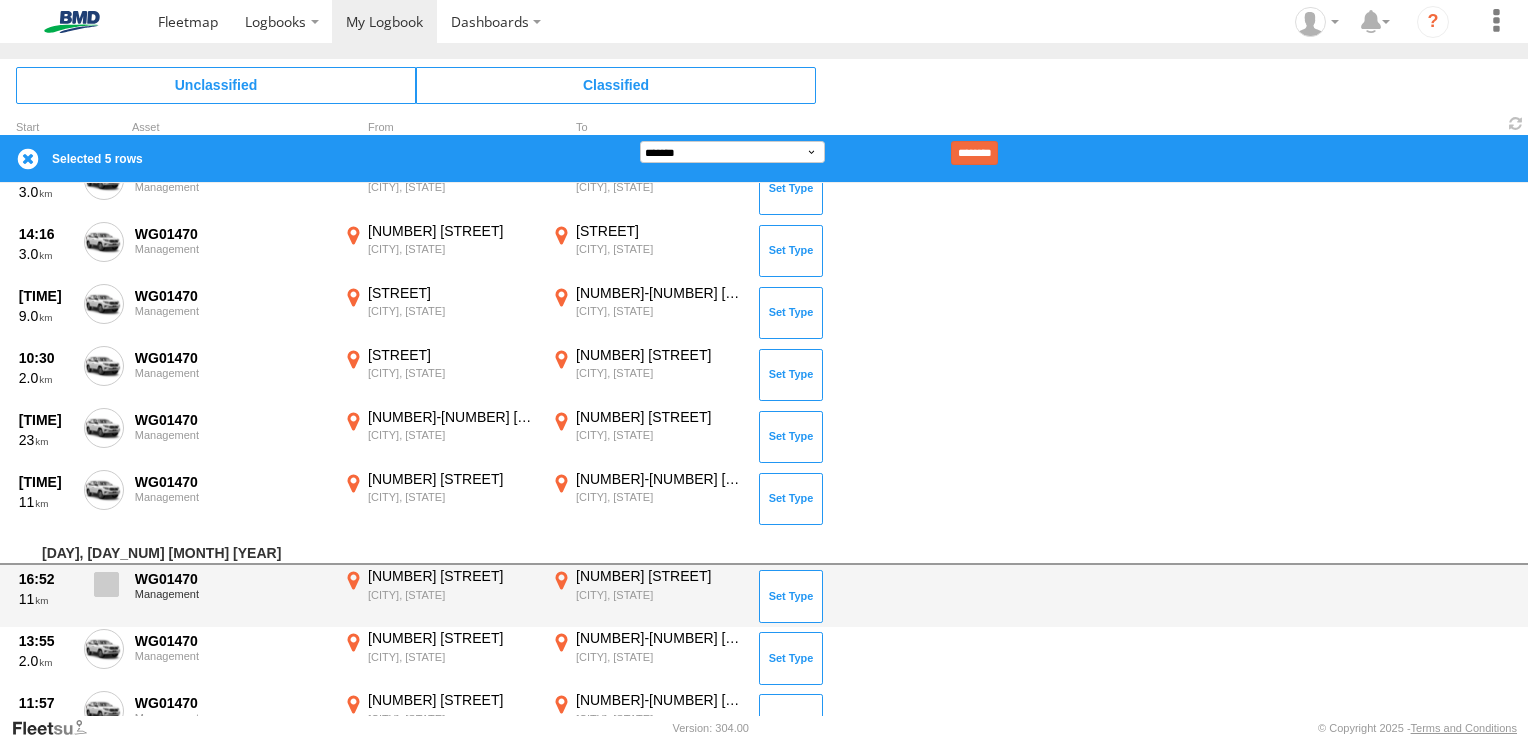scroll, scrollTop: 1637, scrollLeft: 0, axis: vertical 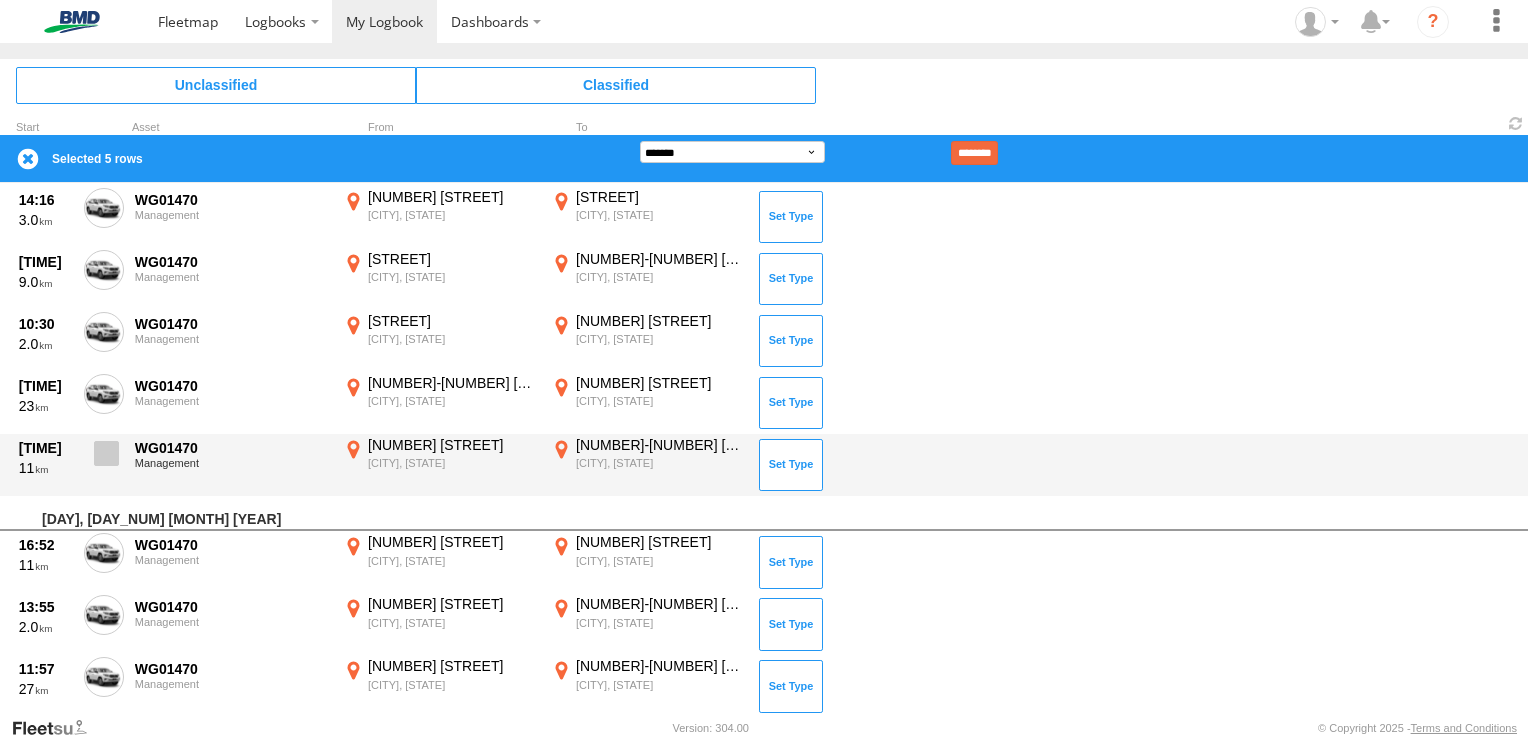 click at bounding box center [106, 453] 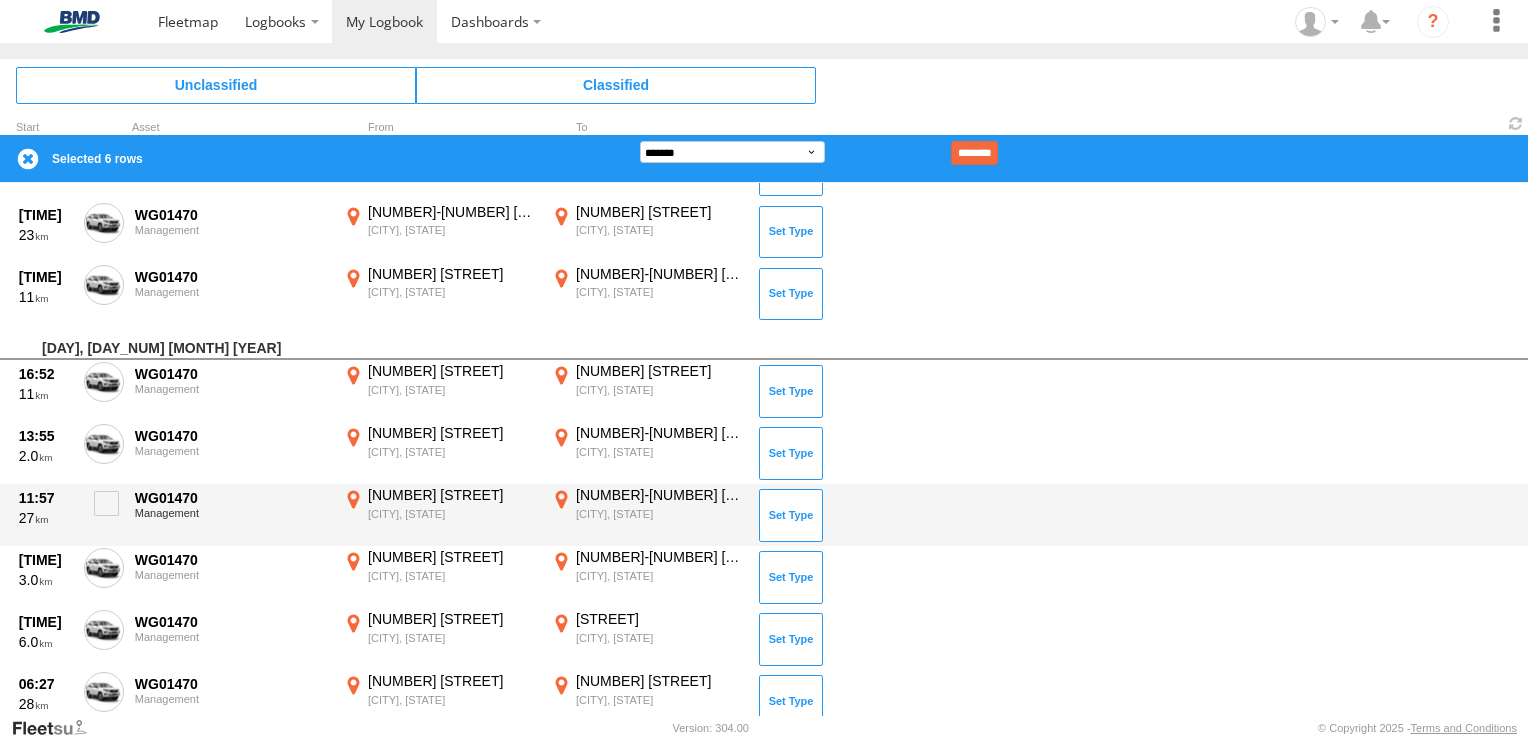 scroll, scrollTop: 1837, scrollLeft: 0, axis: vertical 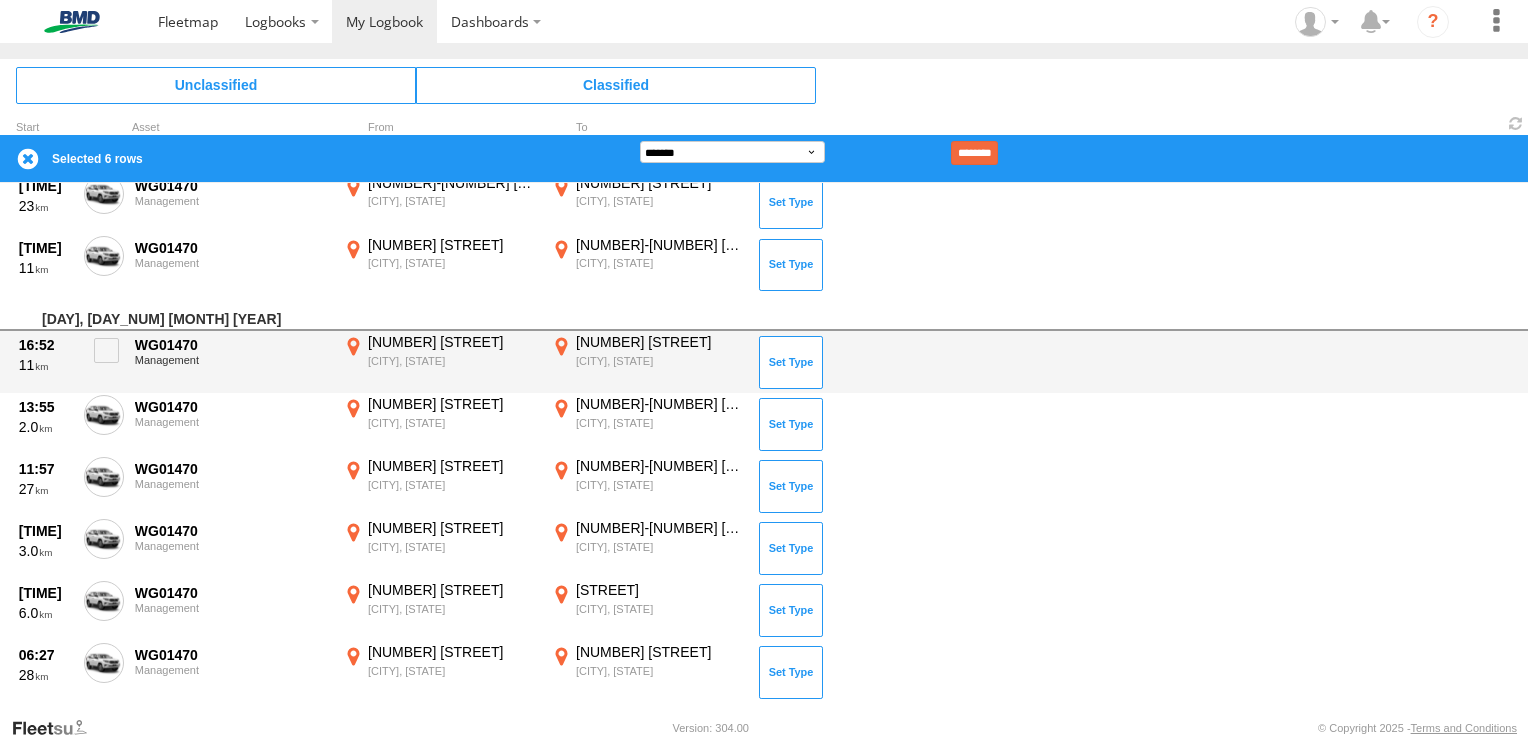 click on "Unclassified
Classified" at bounding box center [764, 362] 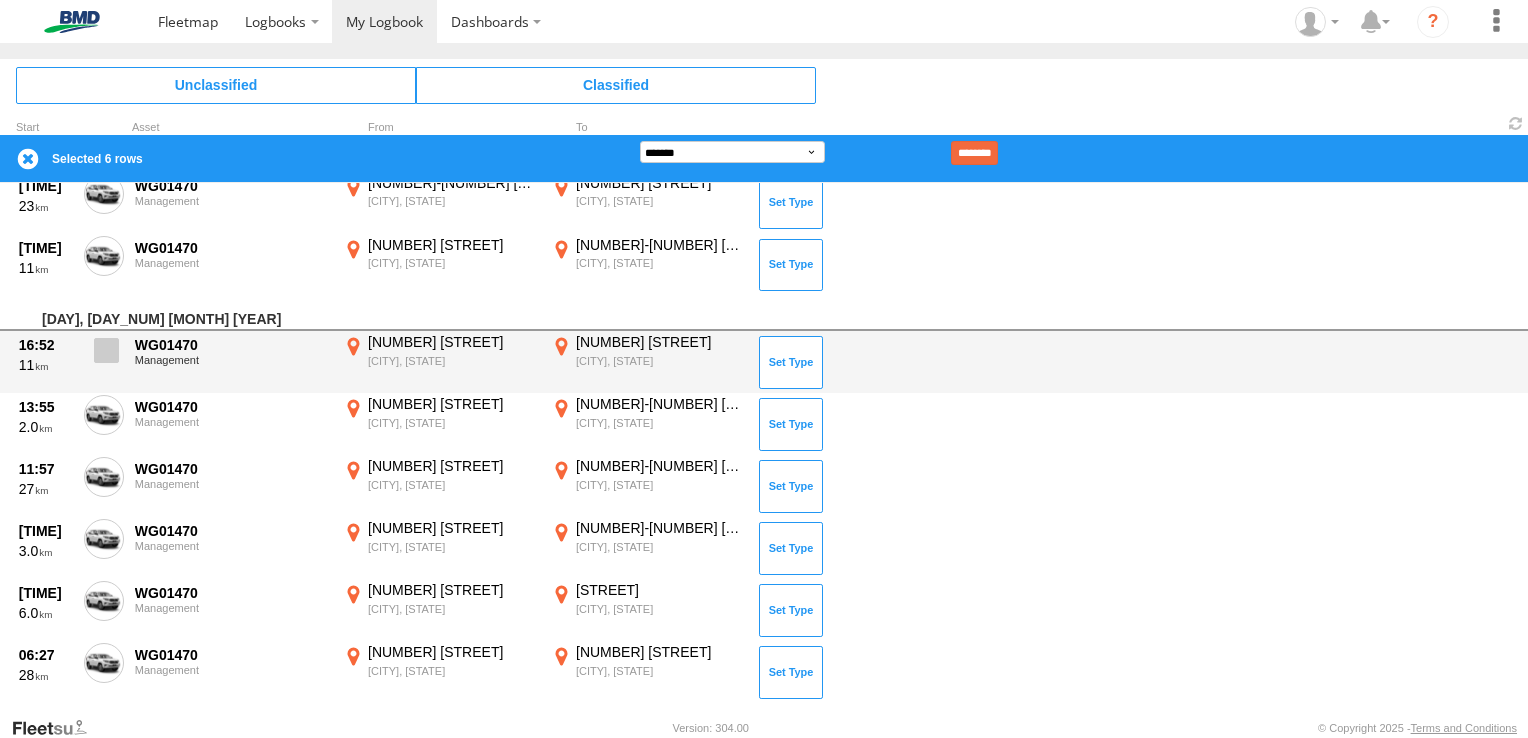 click at bounding box center (106, 350) 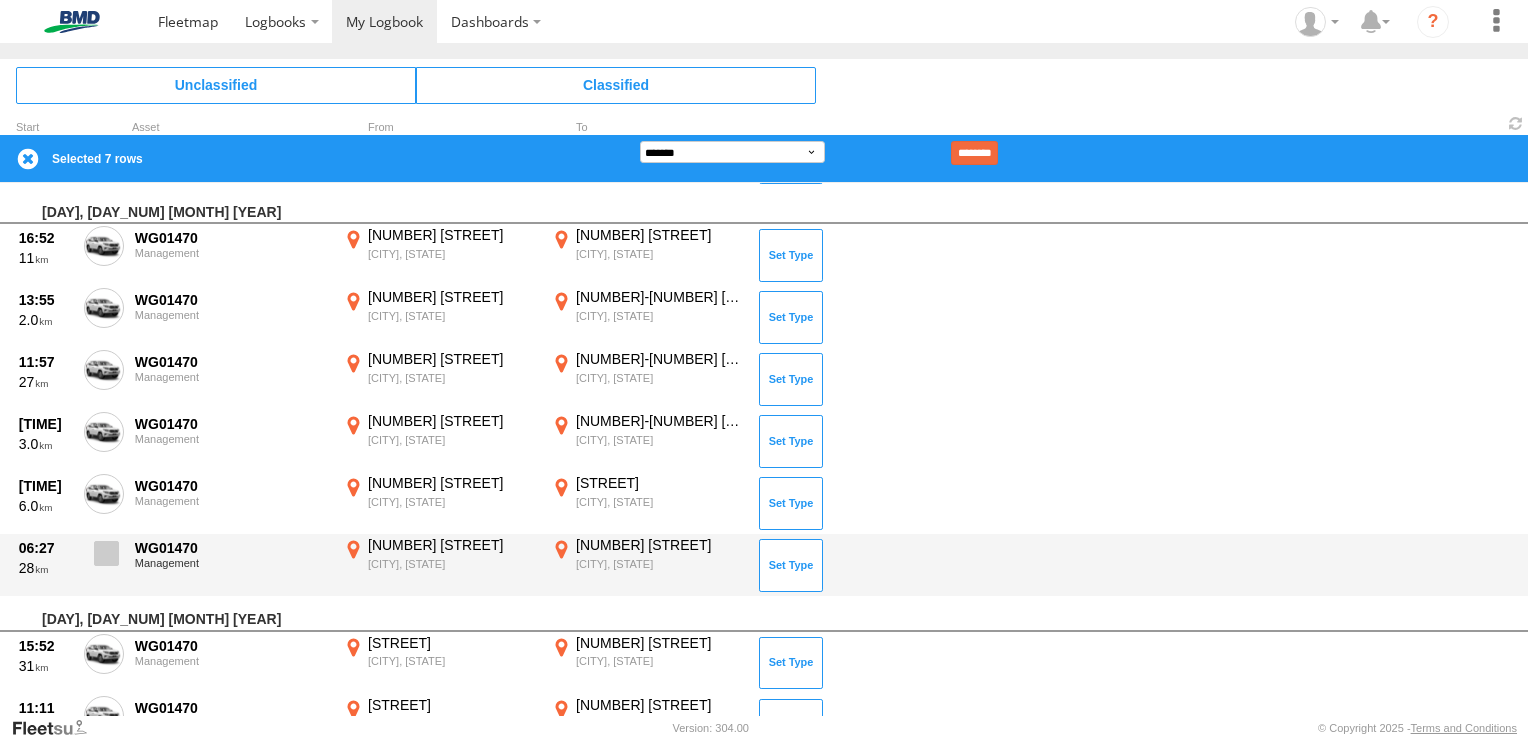 scroll, scrollTop: 1912, scrollLeft: 0, axis: vertical 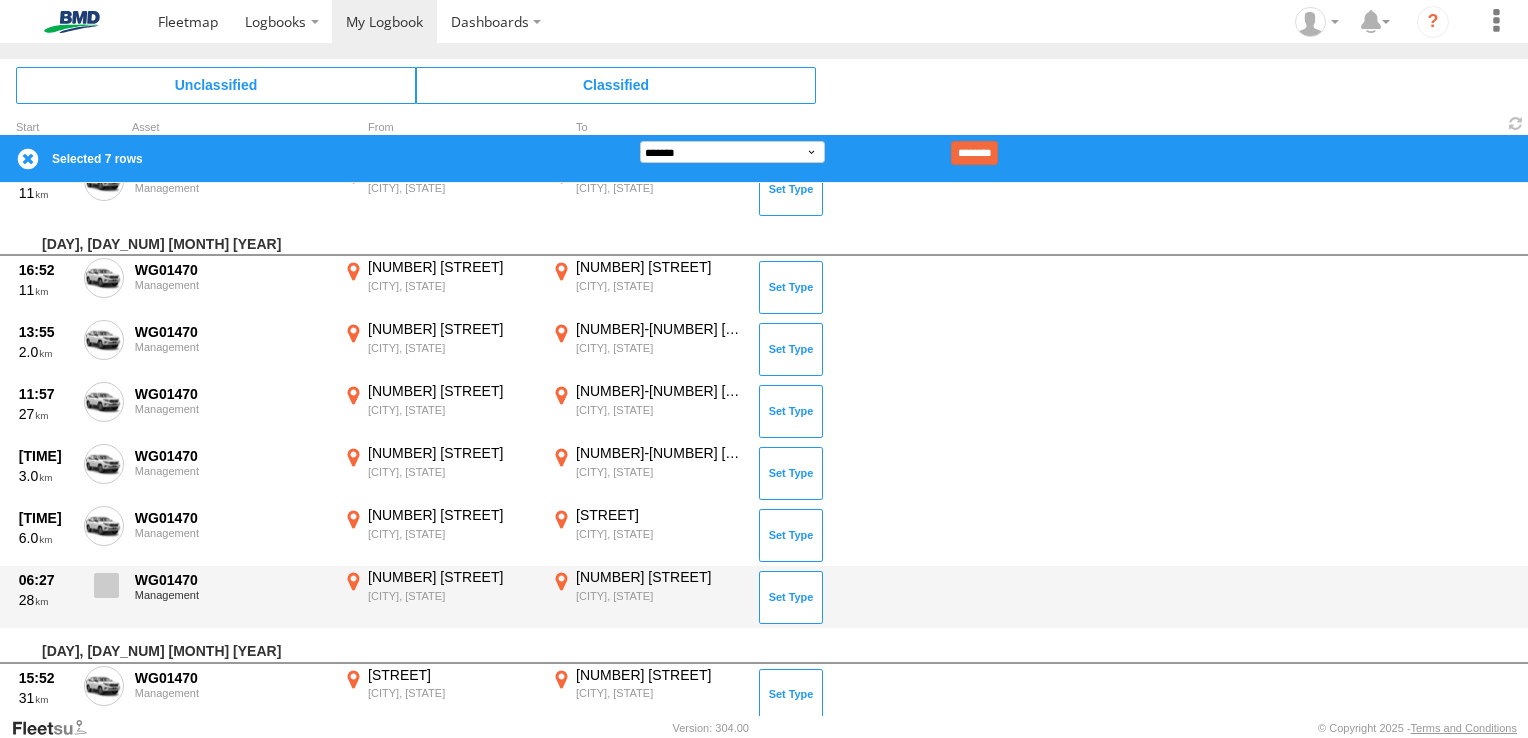 click at bounding box center [106, 585] 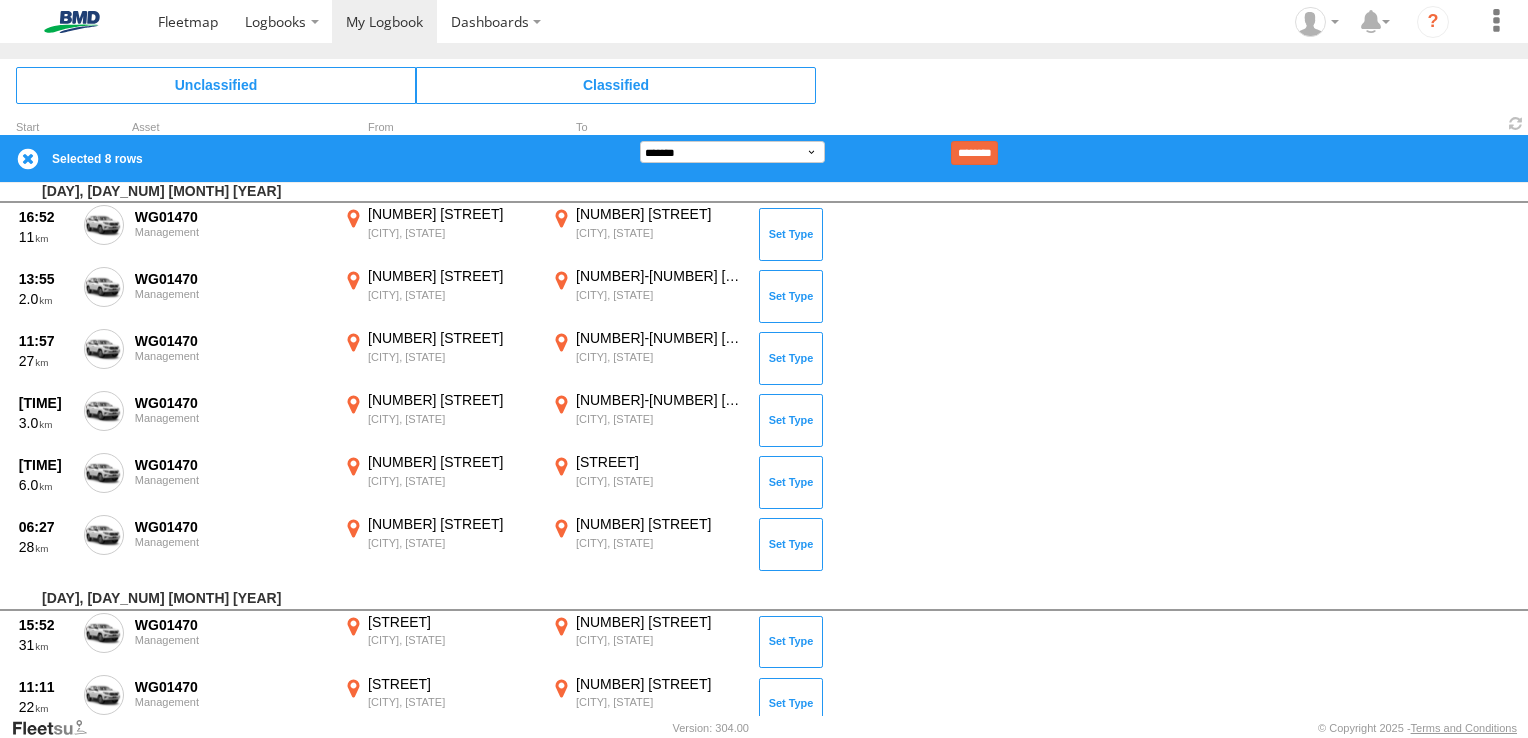 scroll, scrollTop: 2012, scrollLeft: 0, axis: vertical 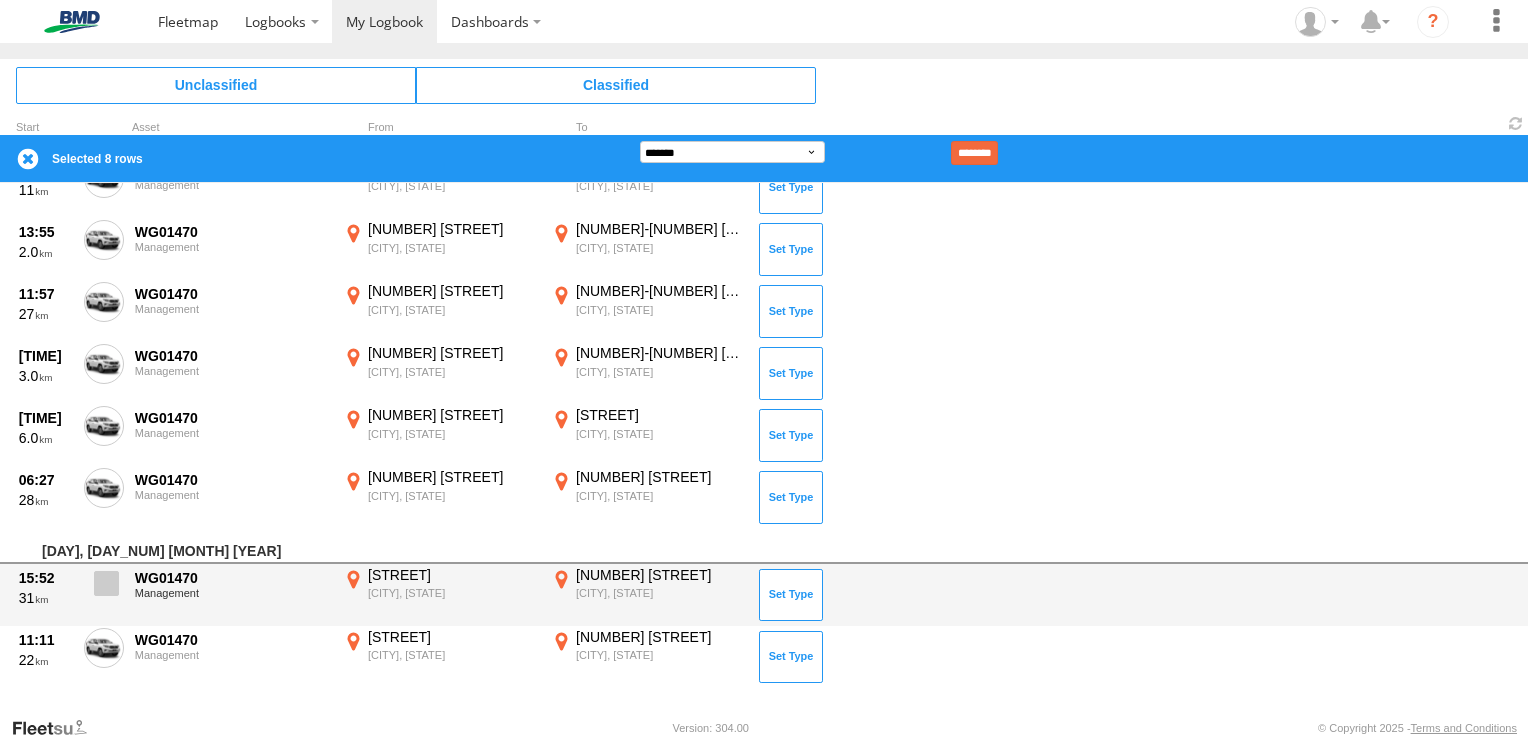 click at bounding box center (106, 583) 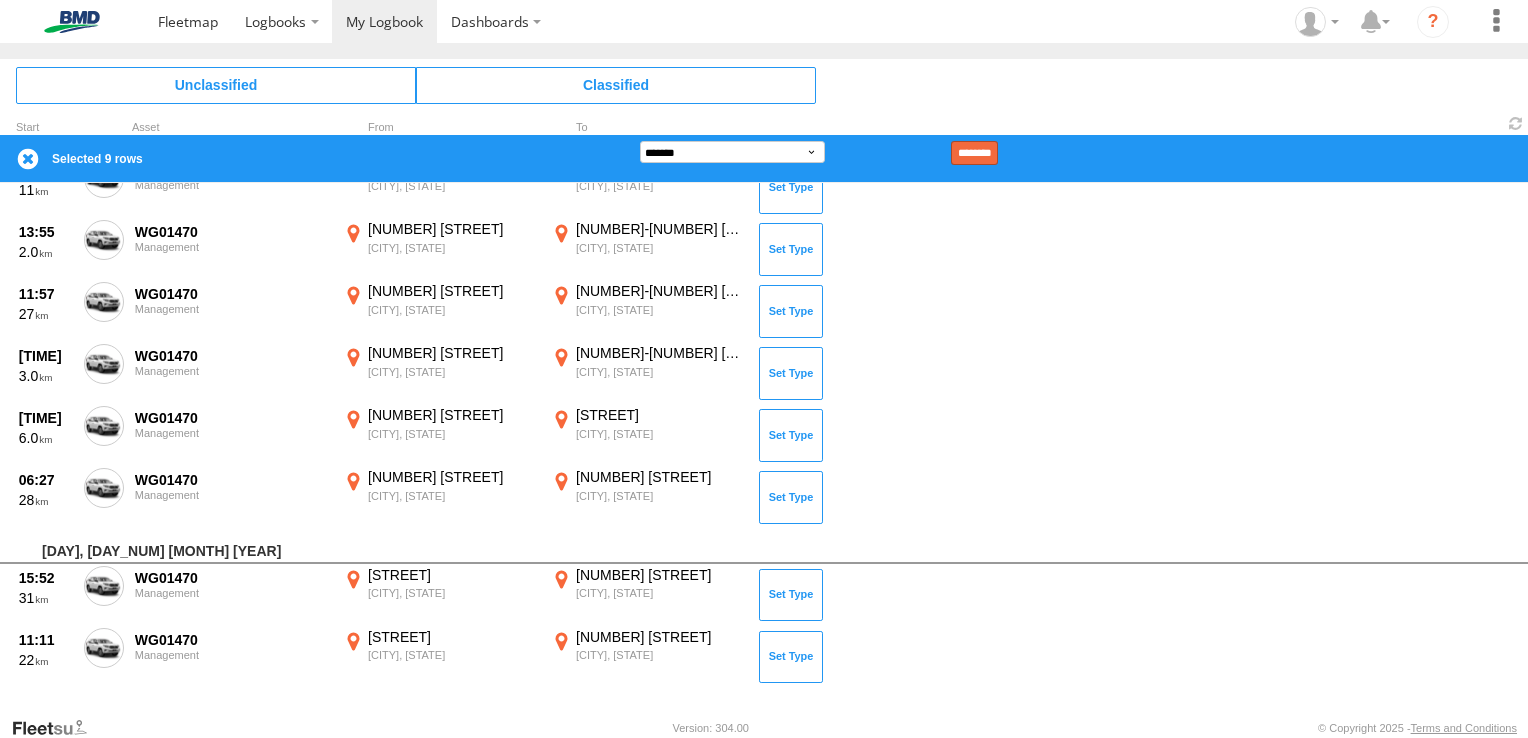 click on "********" at bounding box center [974, 153] 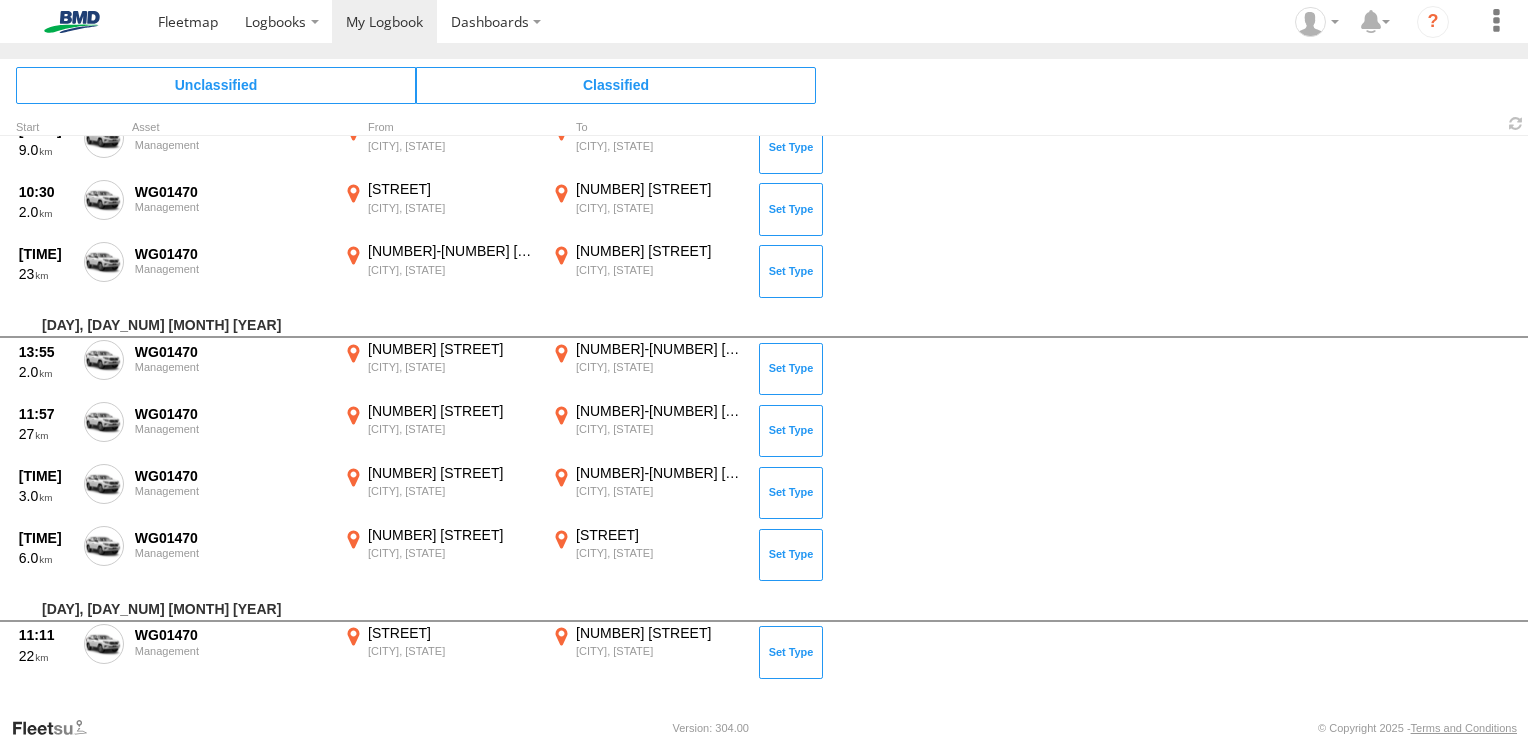 scroll, scrollTop: 1407, scrollLeft: 0, axis: vertical 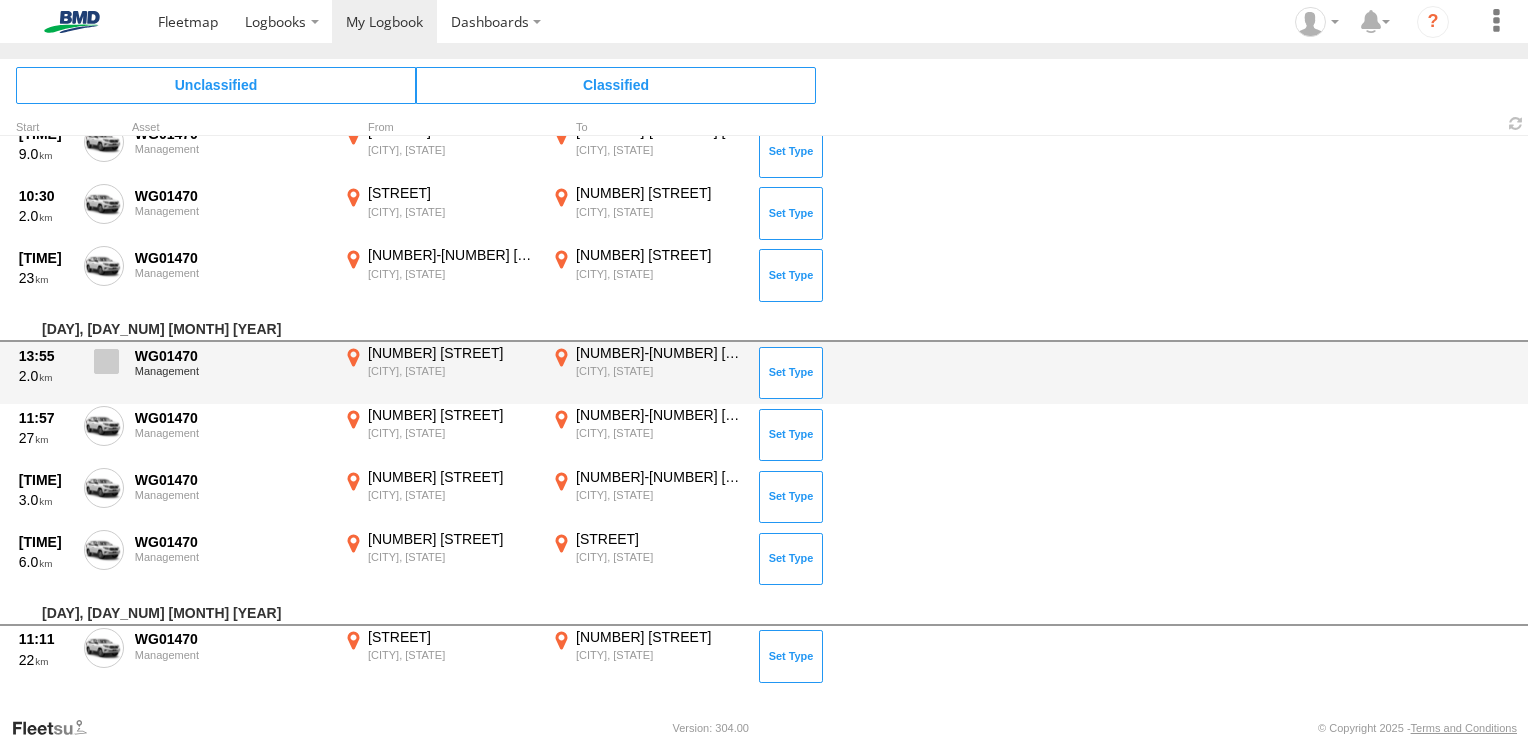 click at bounding box center (106, 361) 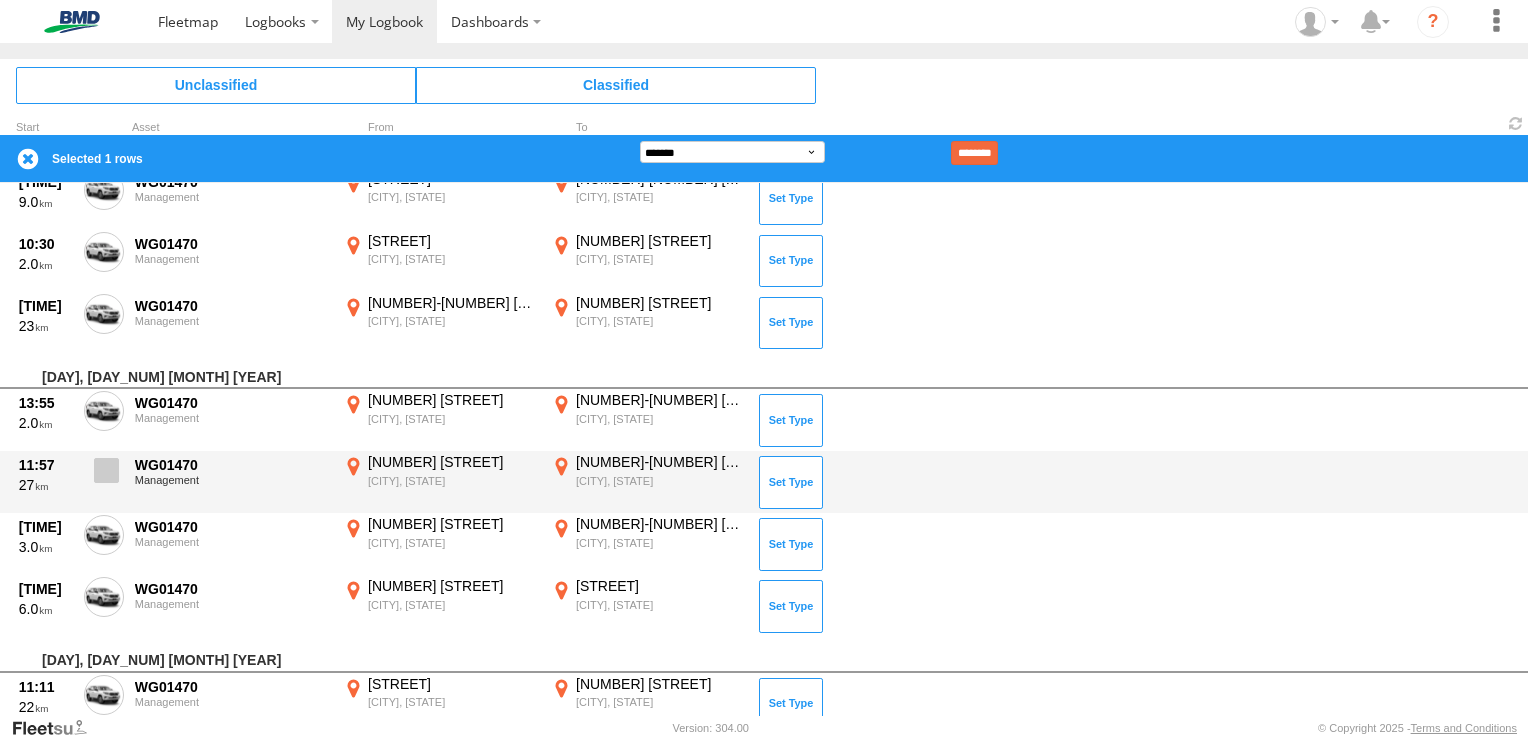 click at bounding box center [106, 470] 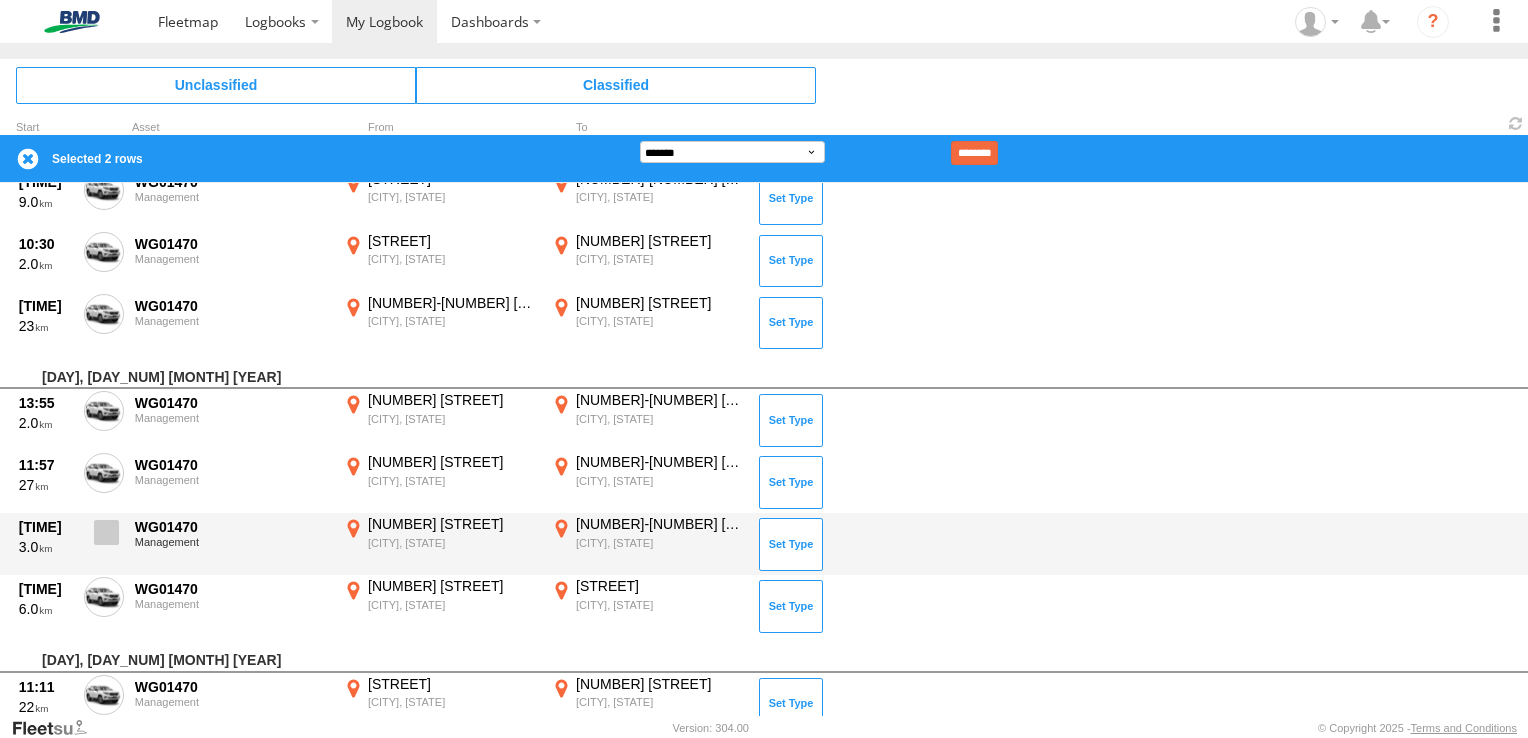 click at bounding box center [106, 532] 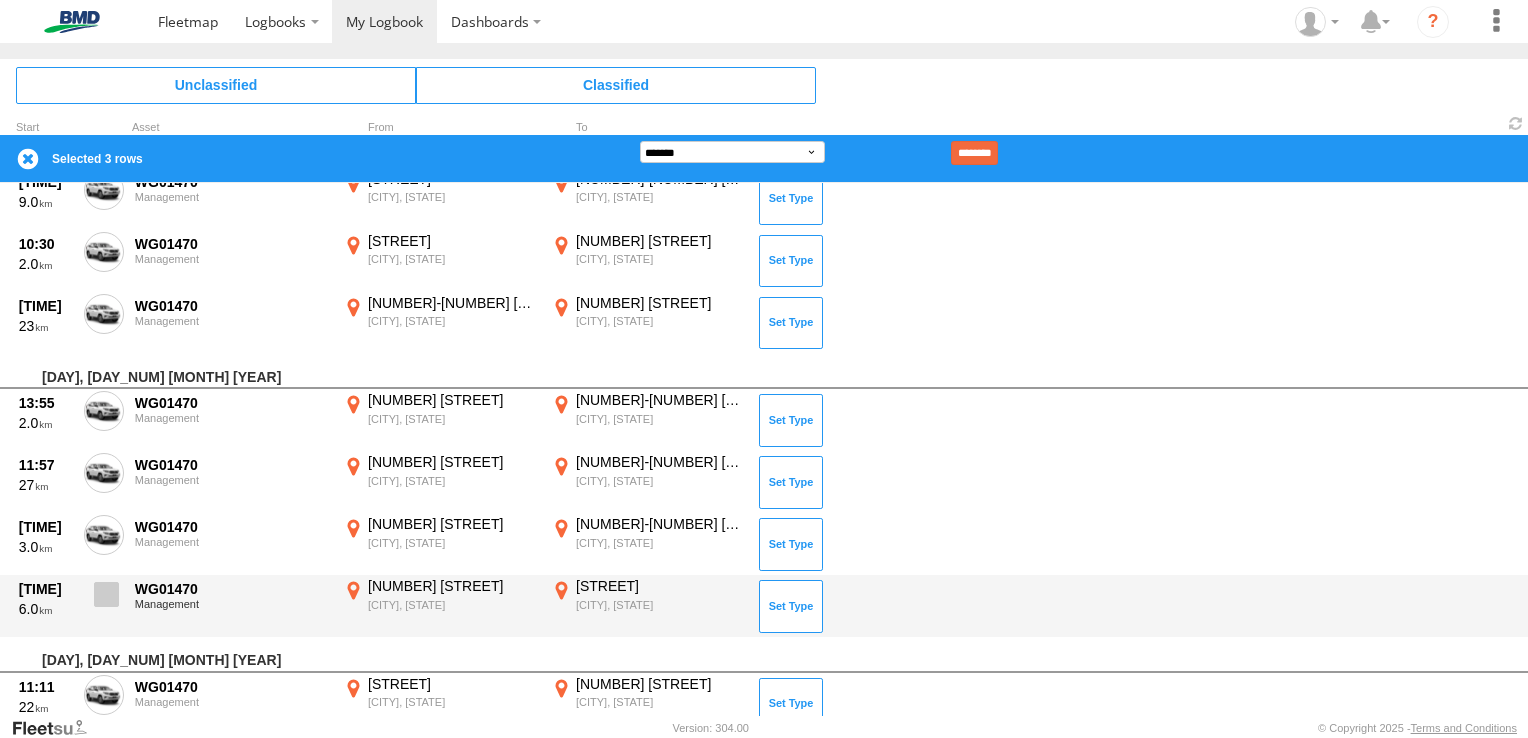 click at bounding box center [106, 594] 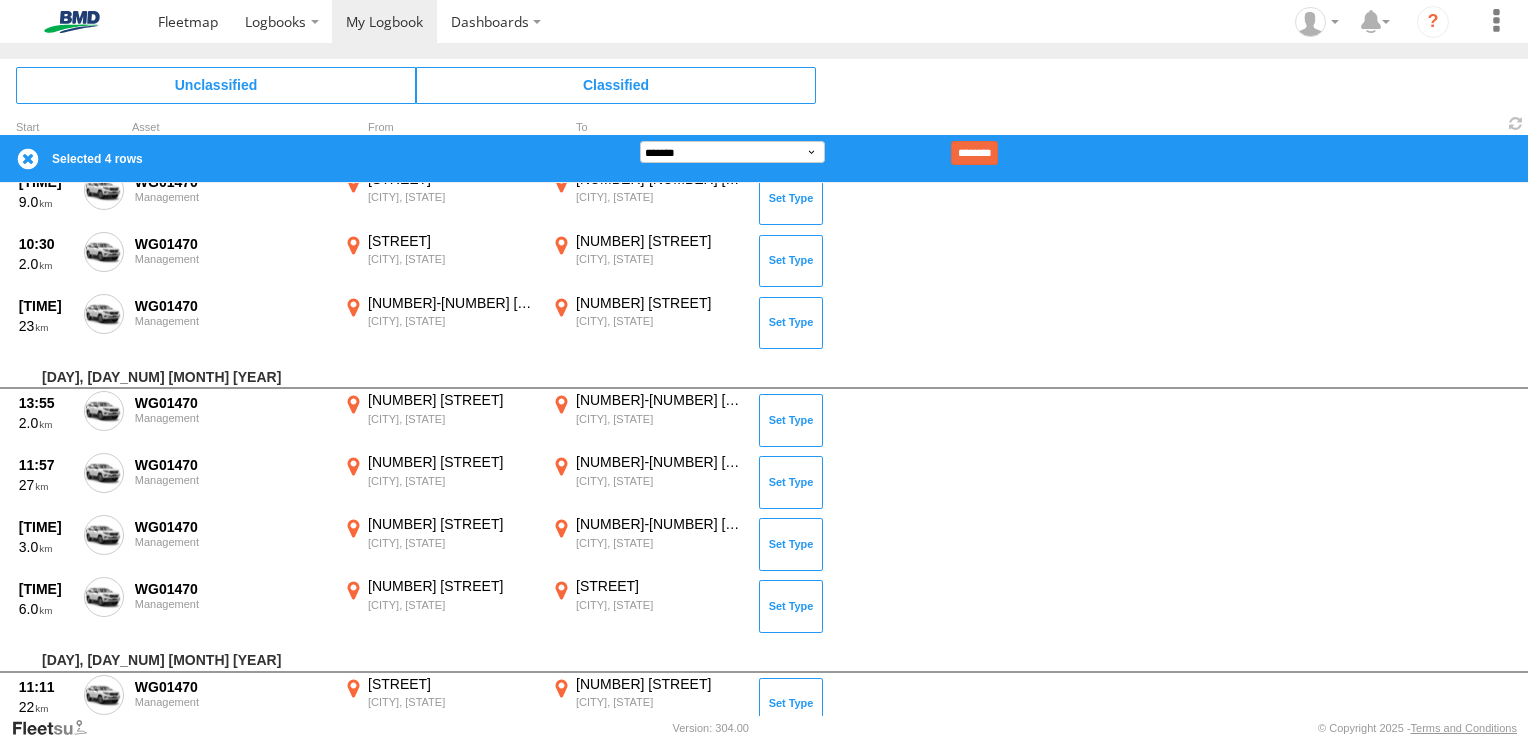 drag, startPoint x: 106, startPoint y: 695, endPoint x: 129, endPoint y: 654, distance: 47.010635 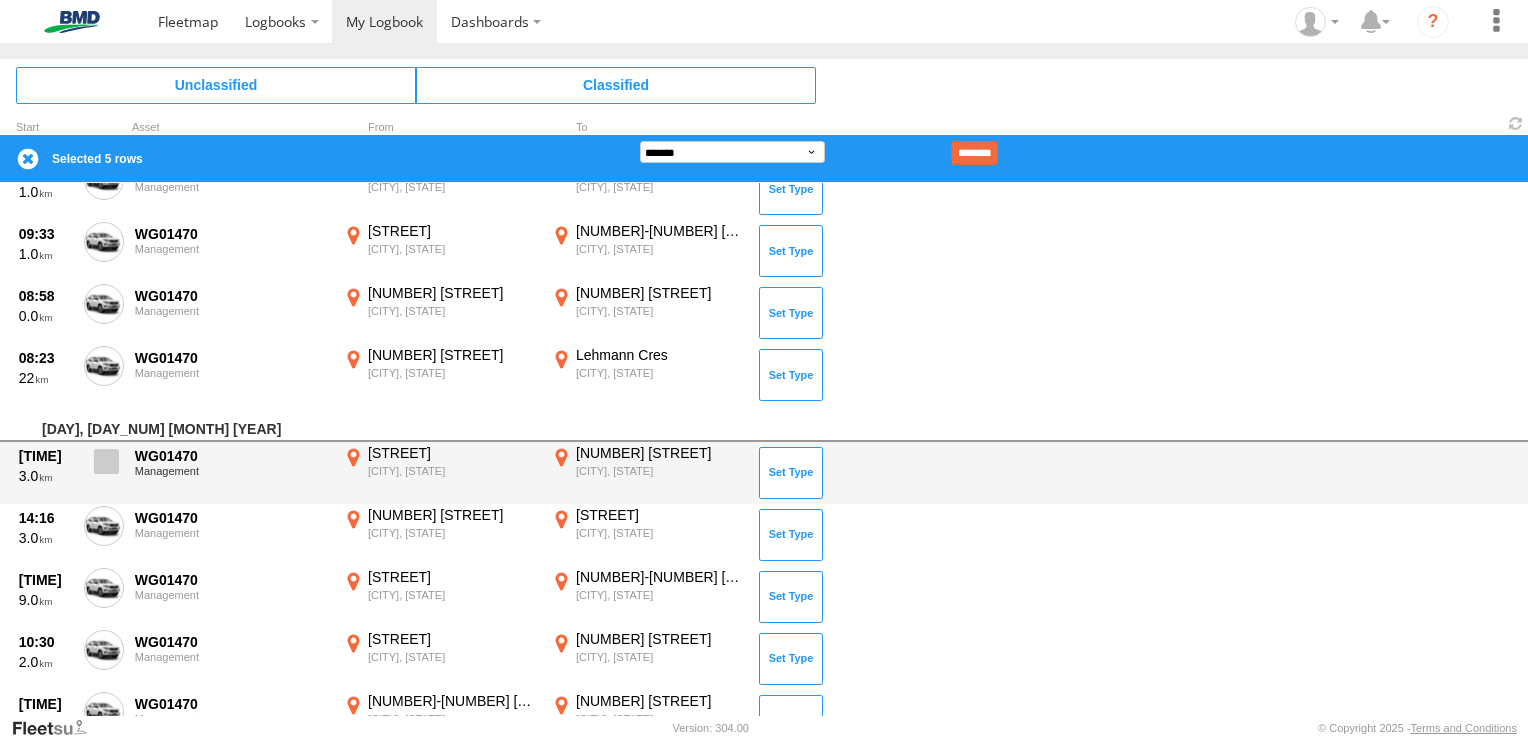 scroll, scrollTop: 1007, scrollLeft: 0, axis: vertical 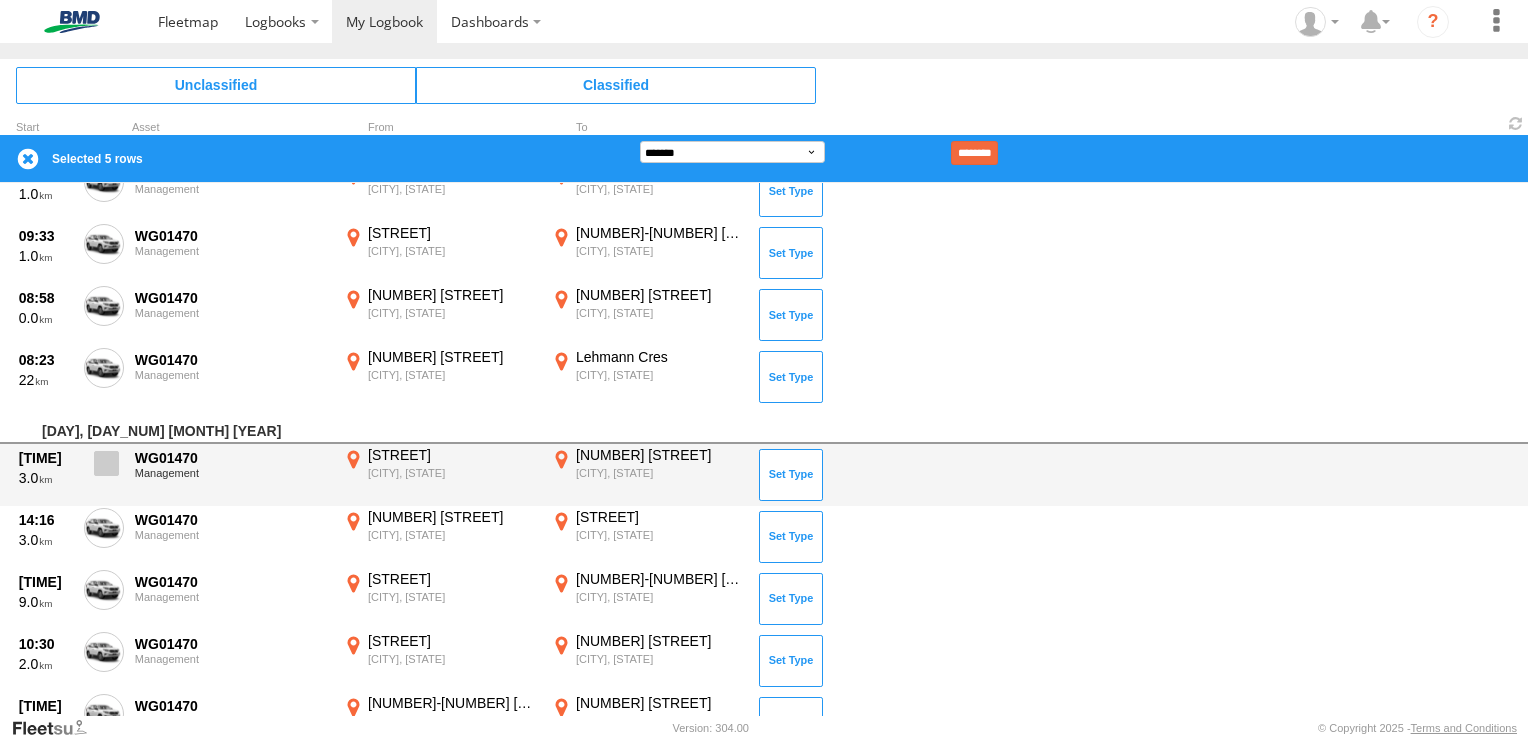 click at bounding box center (106, 463) 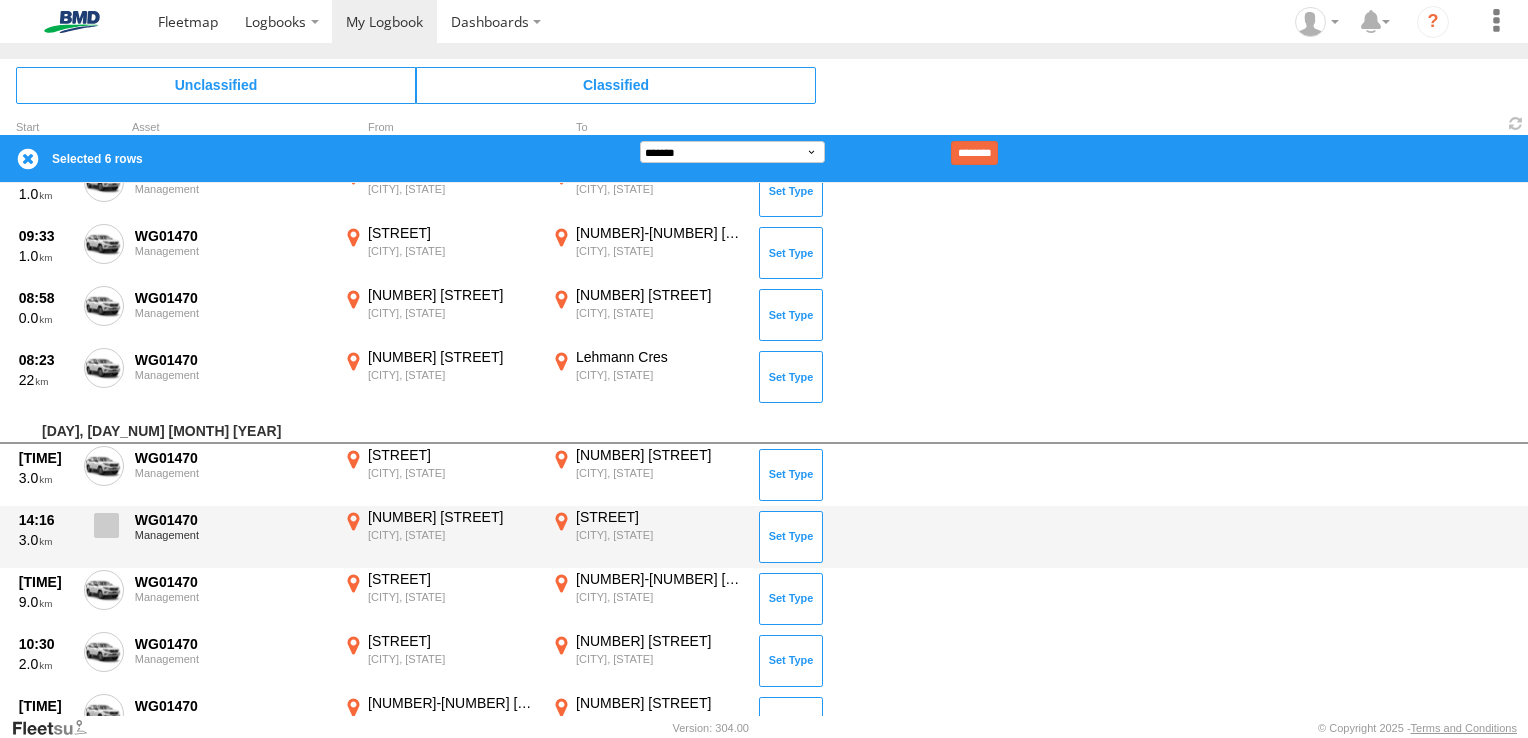 click at bounding box center (106, 525) 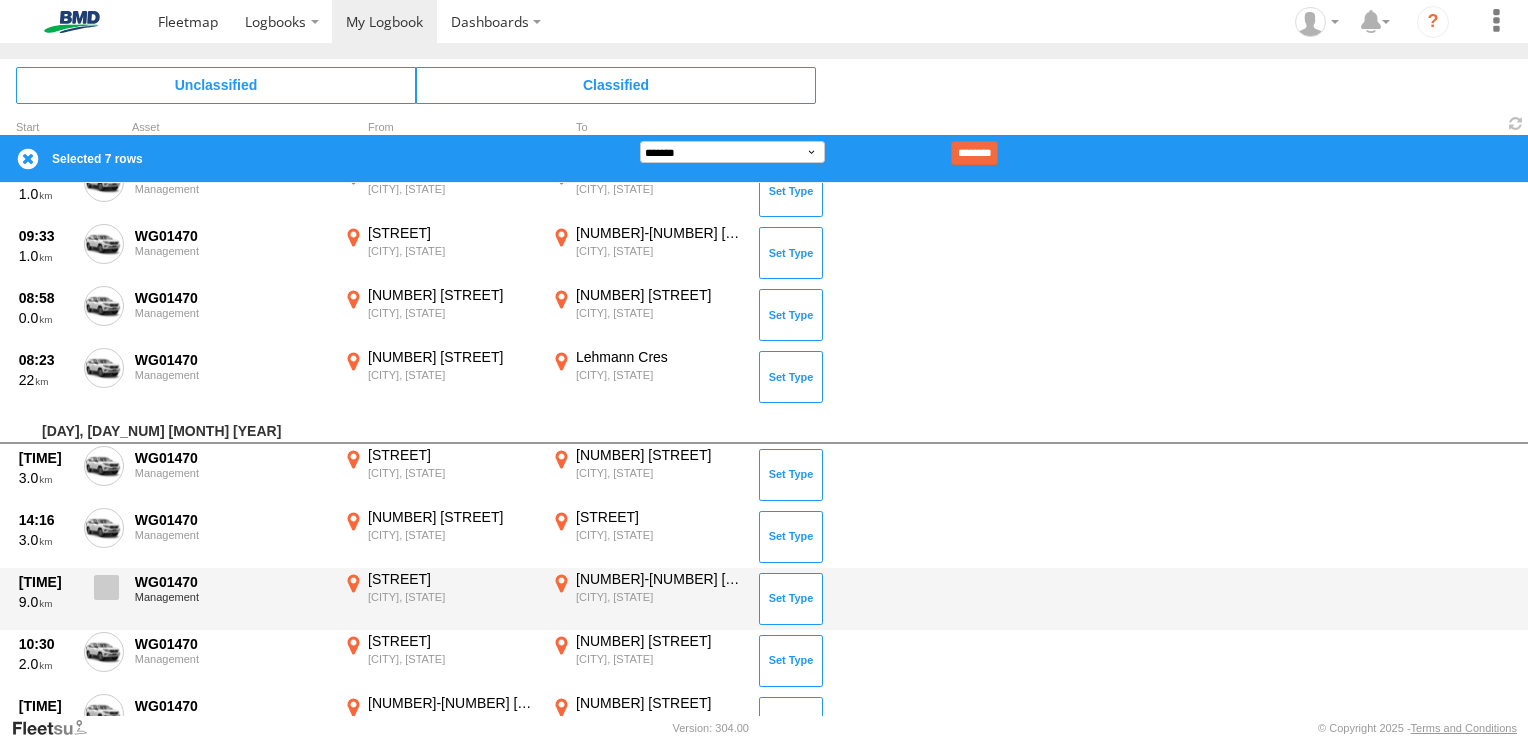 click at bounding box center (106, 587) 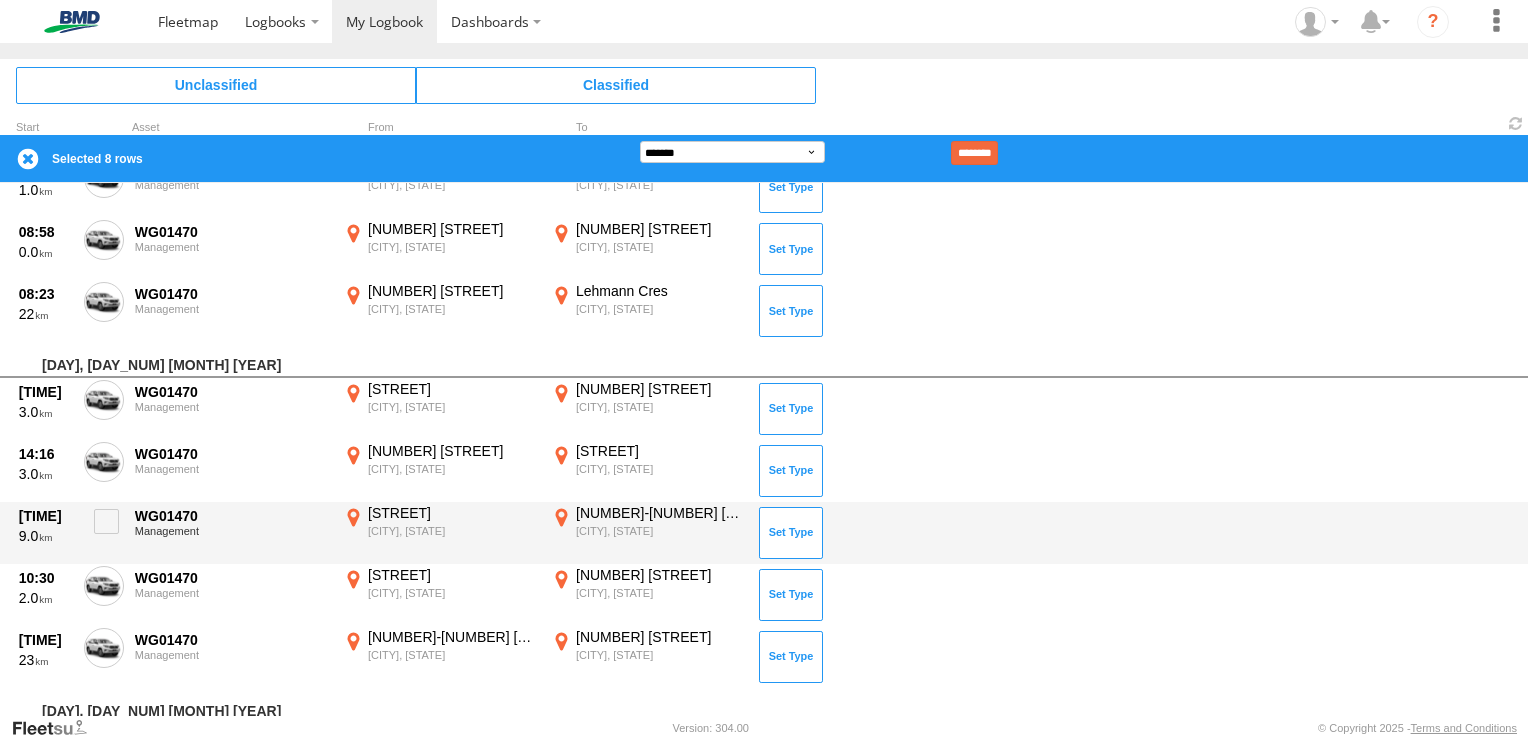 scroll, scrollTop: 1107, scrollLeft: 0, axis: vertical 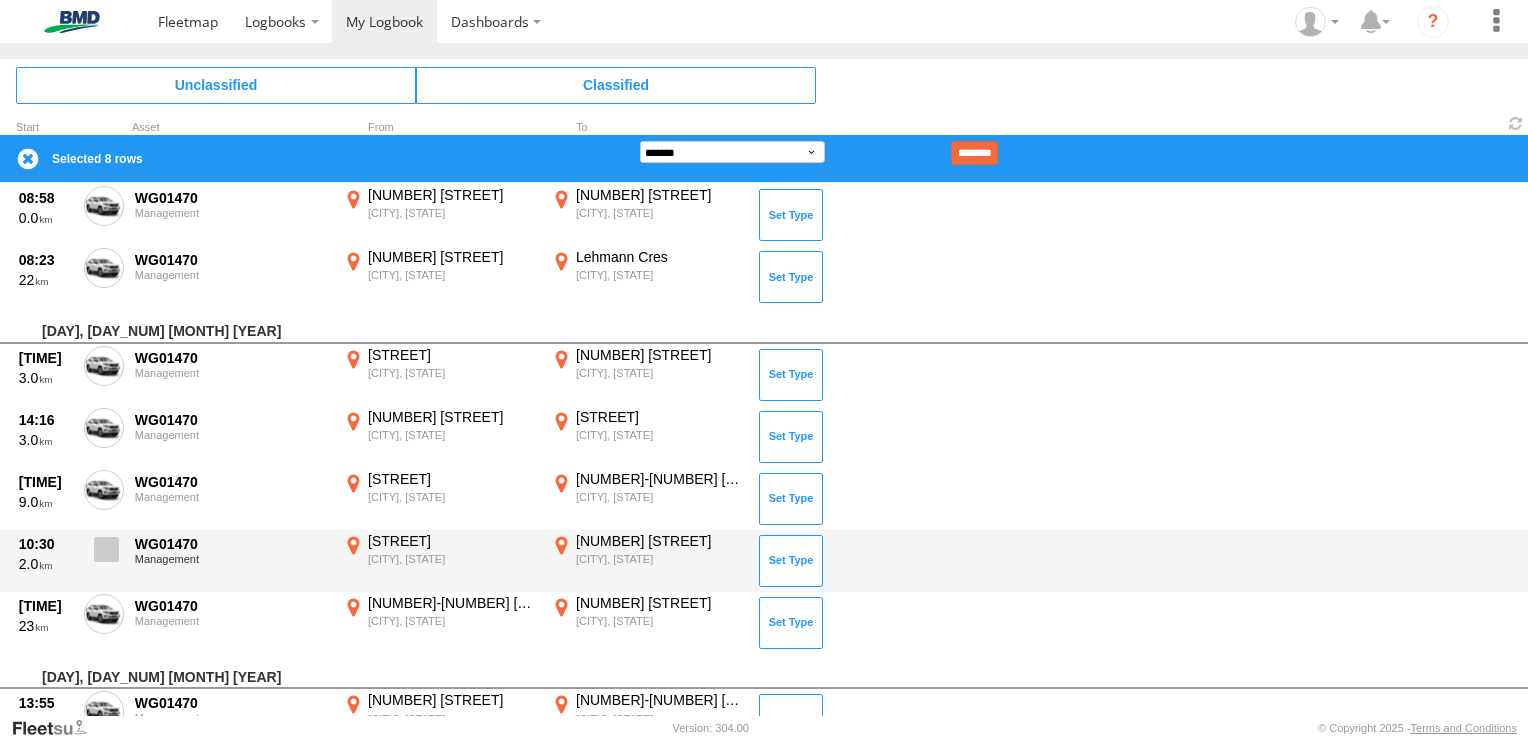 click at bounding box center (106, 549) 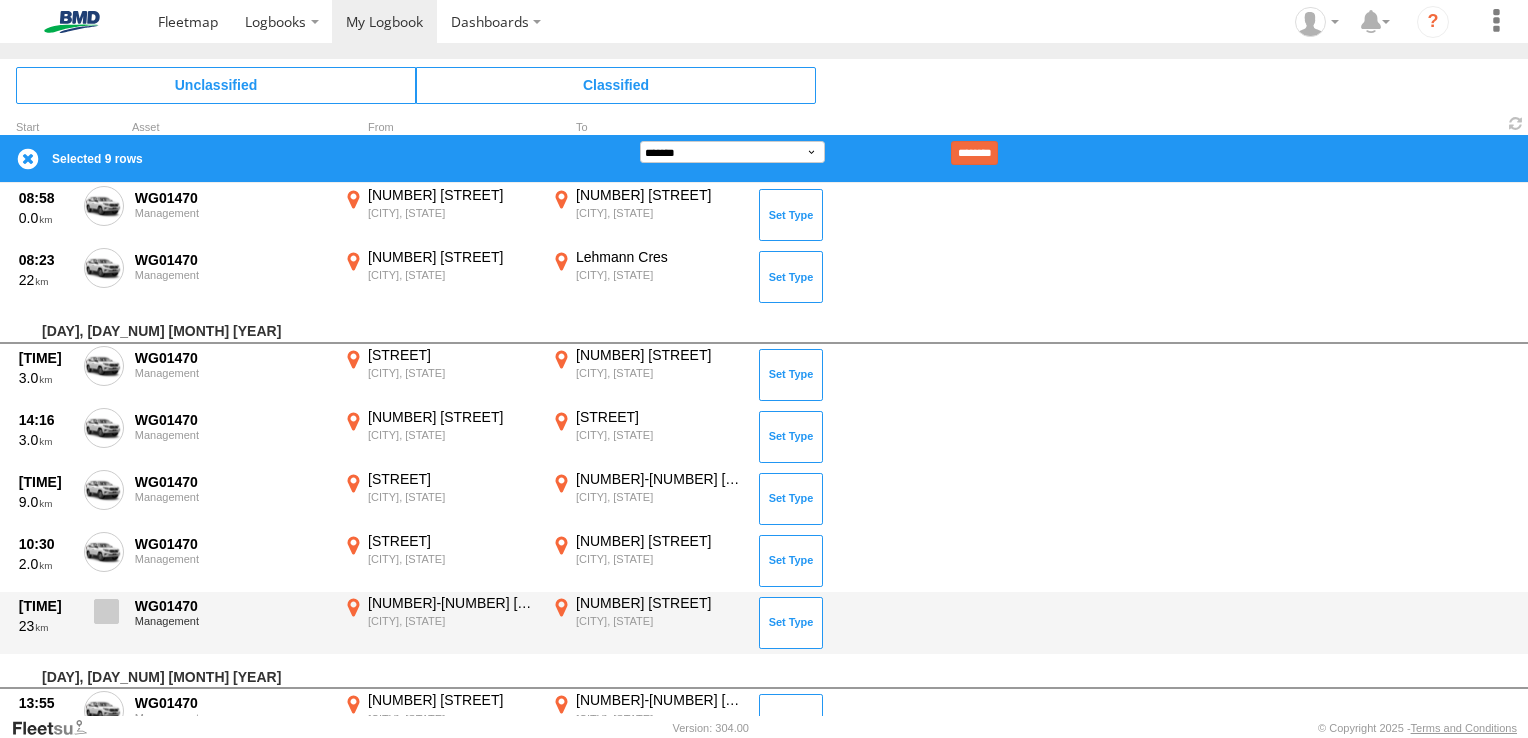 click at bounding box center (106, 611) 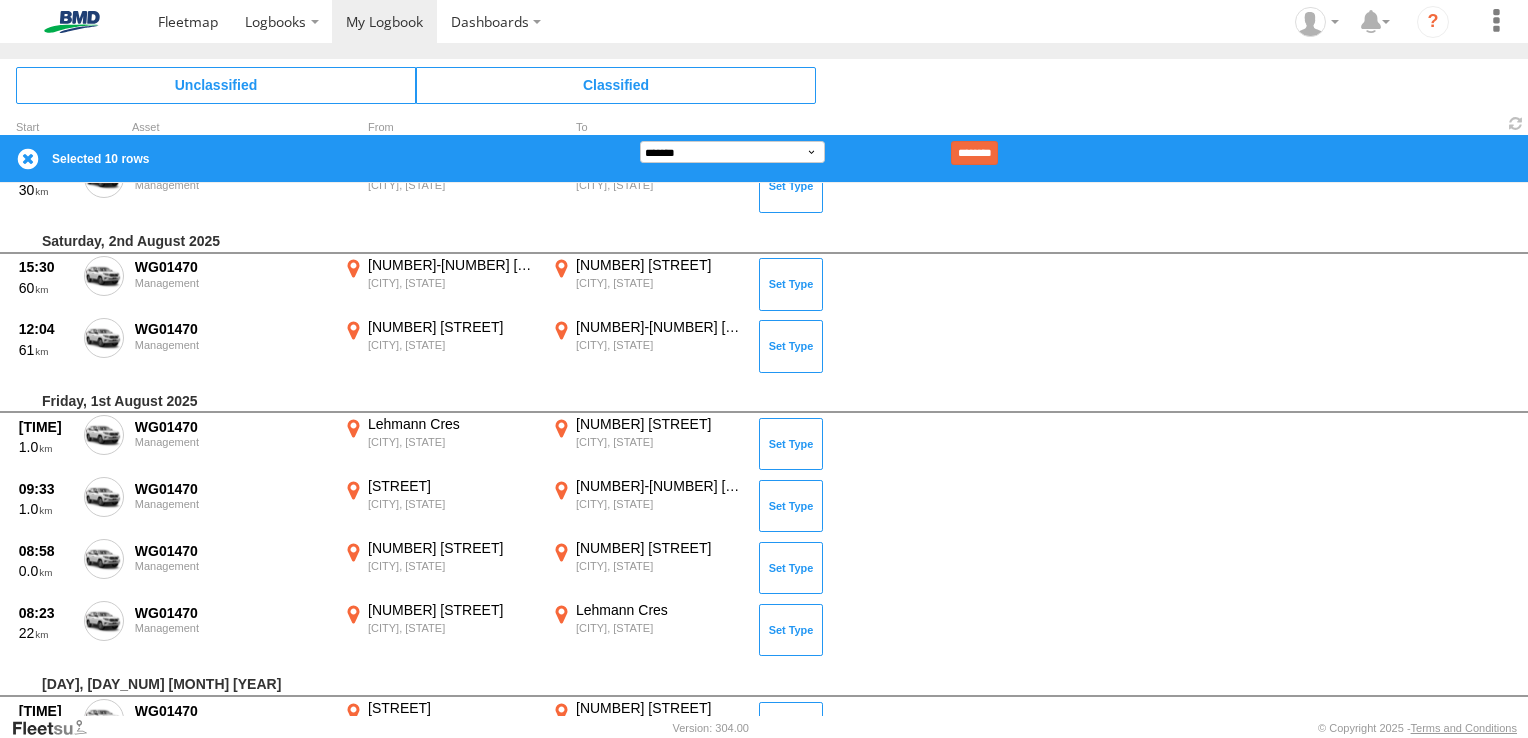 scroll, scrollTop: 707, scrollLeft: 0, axis: vertical 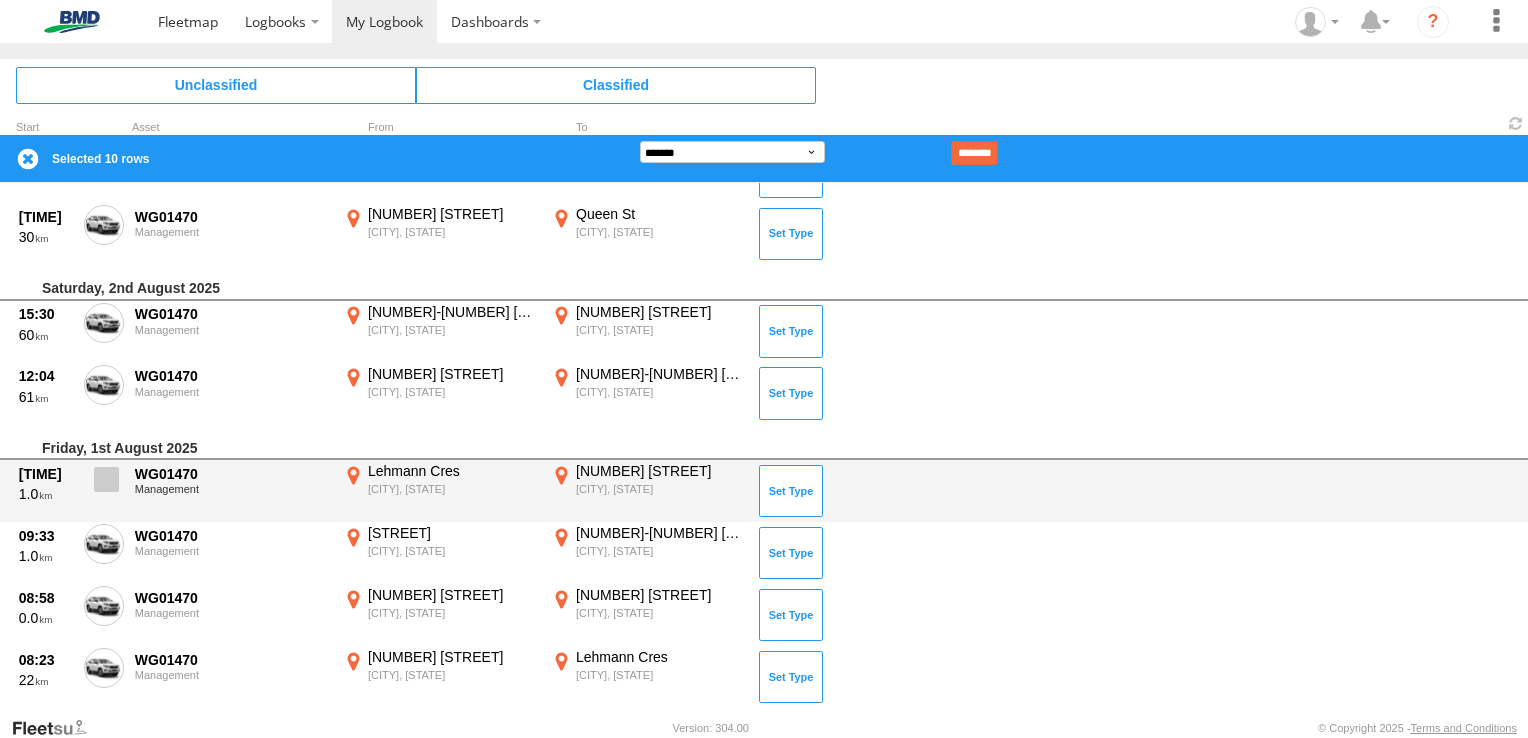 click at bounding box center (106, 479) 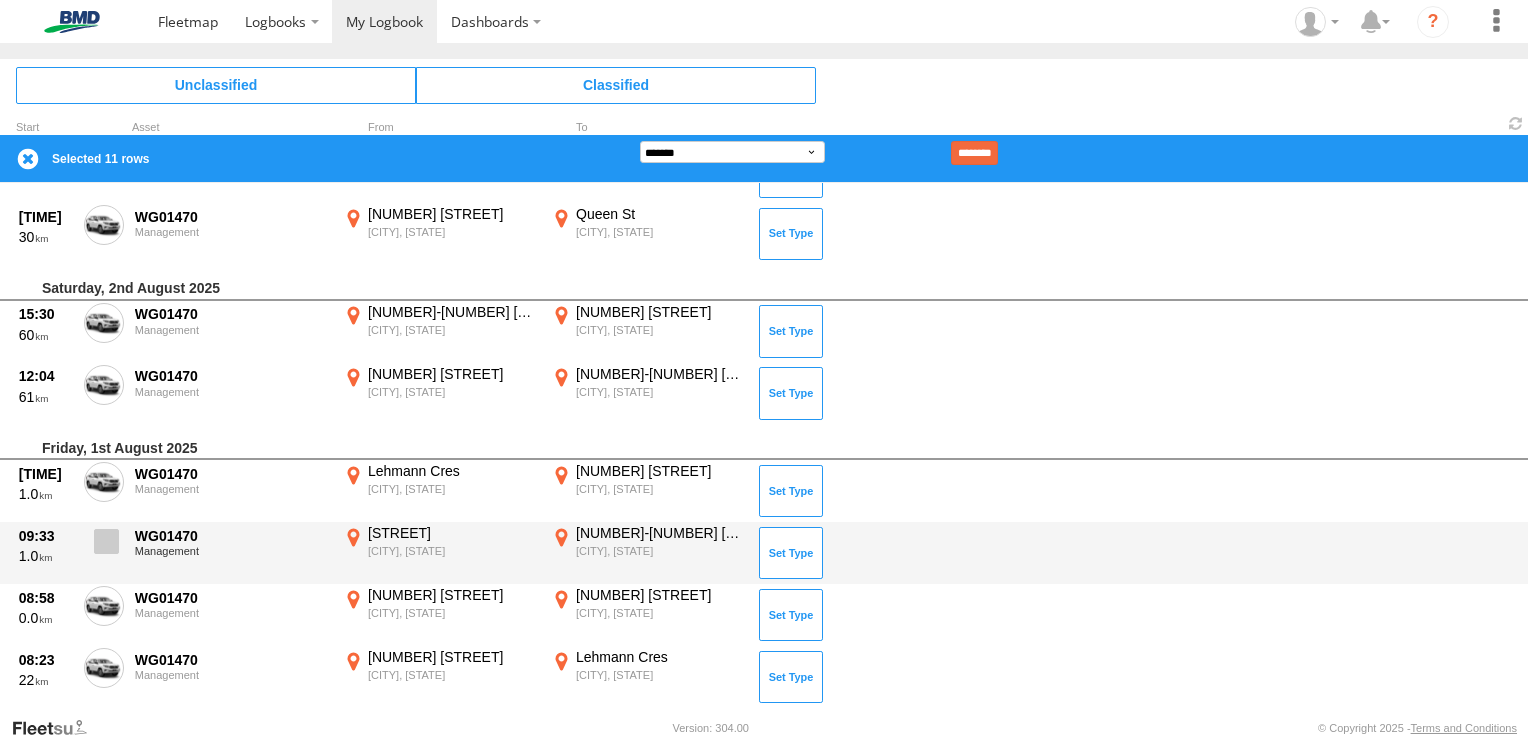 click at bounding box center (104, 547) 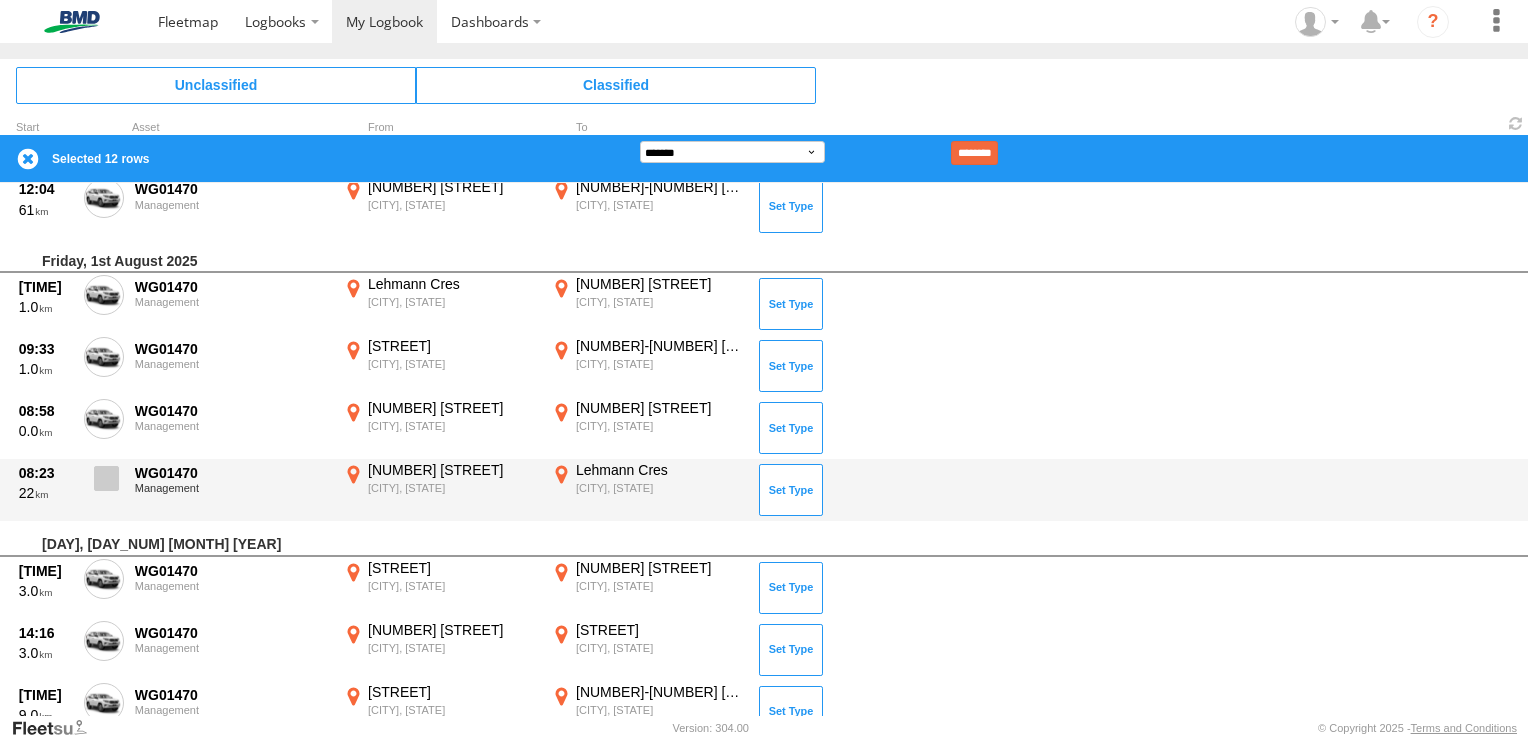 scroll, scrollTop: 907, scrollLeft: 0, axis: vertical 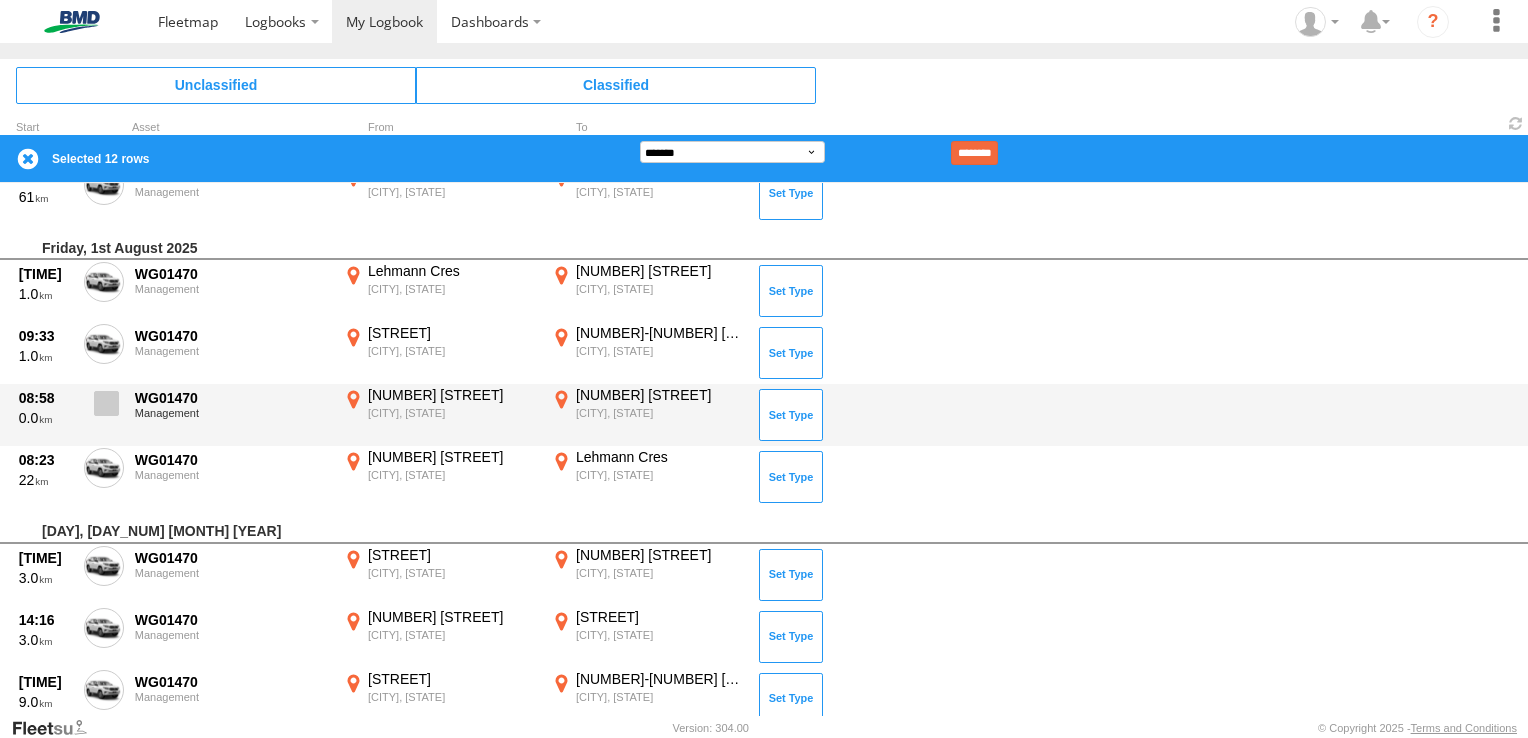 click at bounding box center (104, 409) 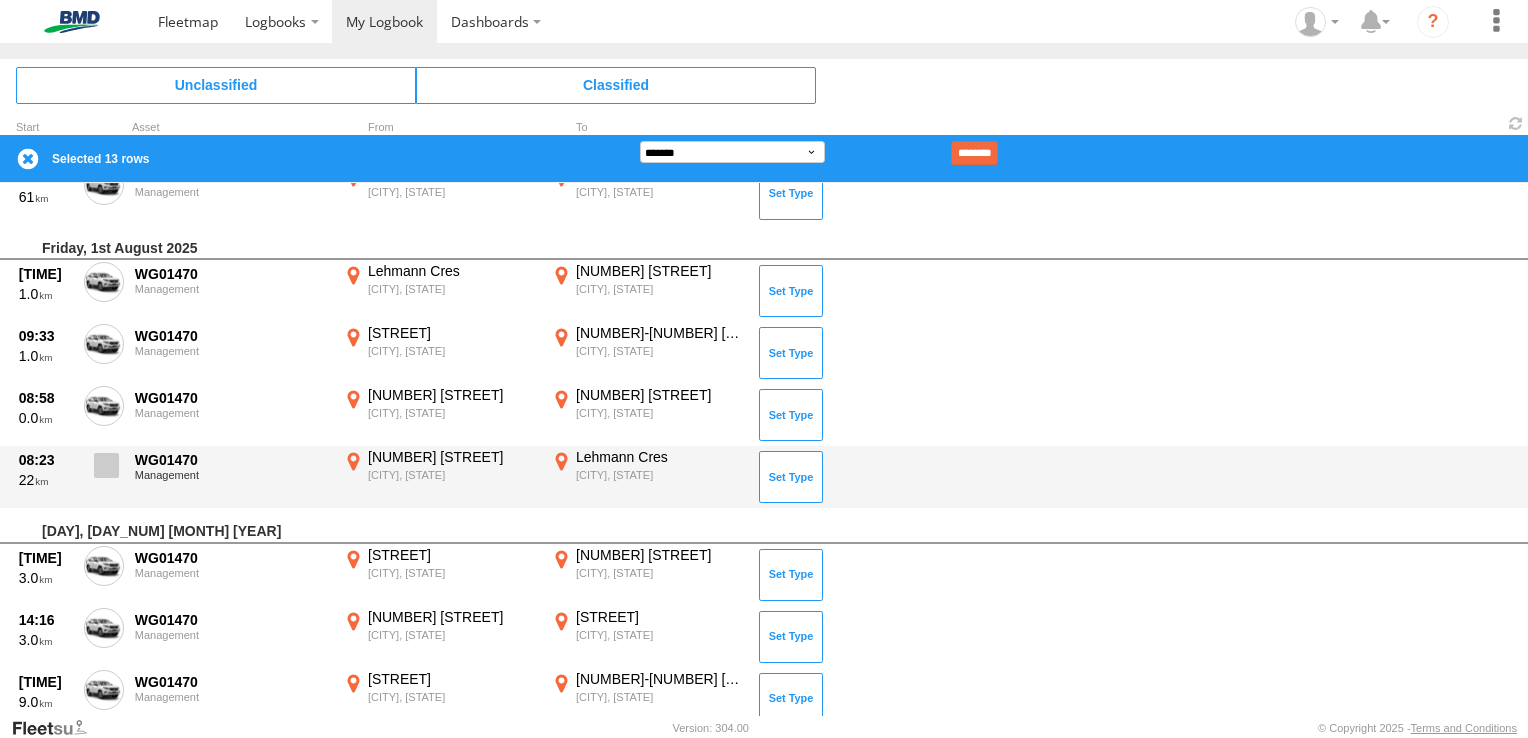 click at bounding box center [106, 465] 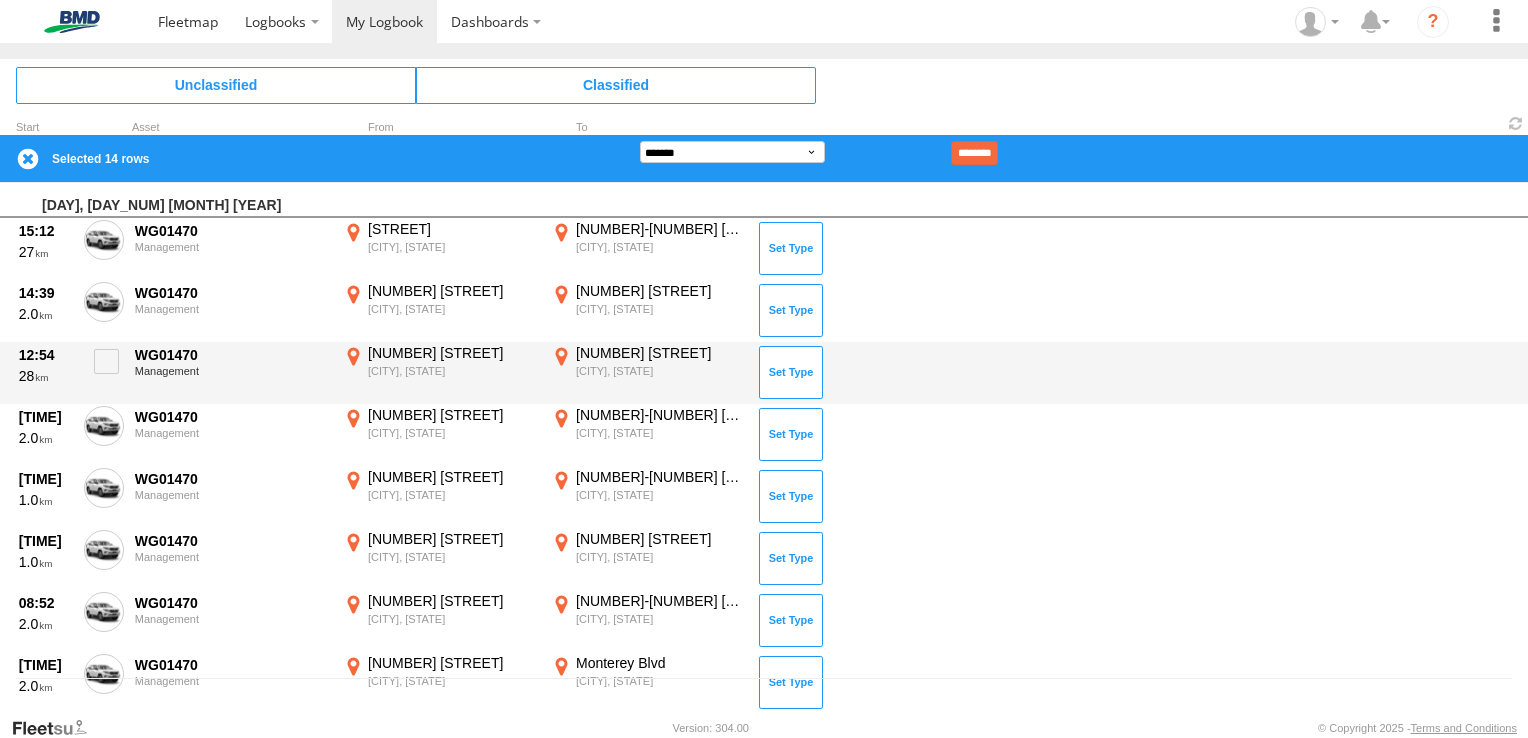 scroll, scrollTop: 7, scrollLeft: 0, axis: vertical 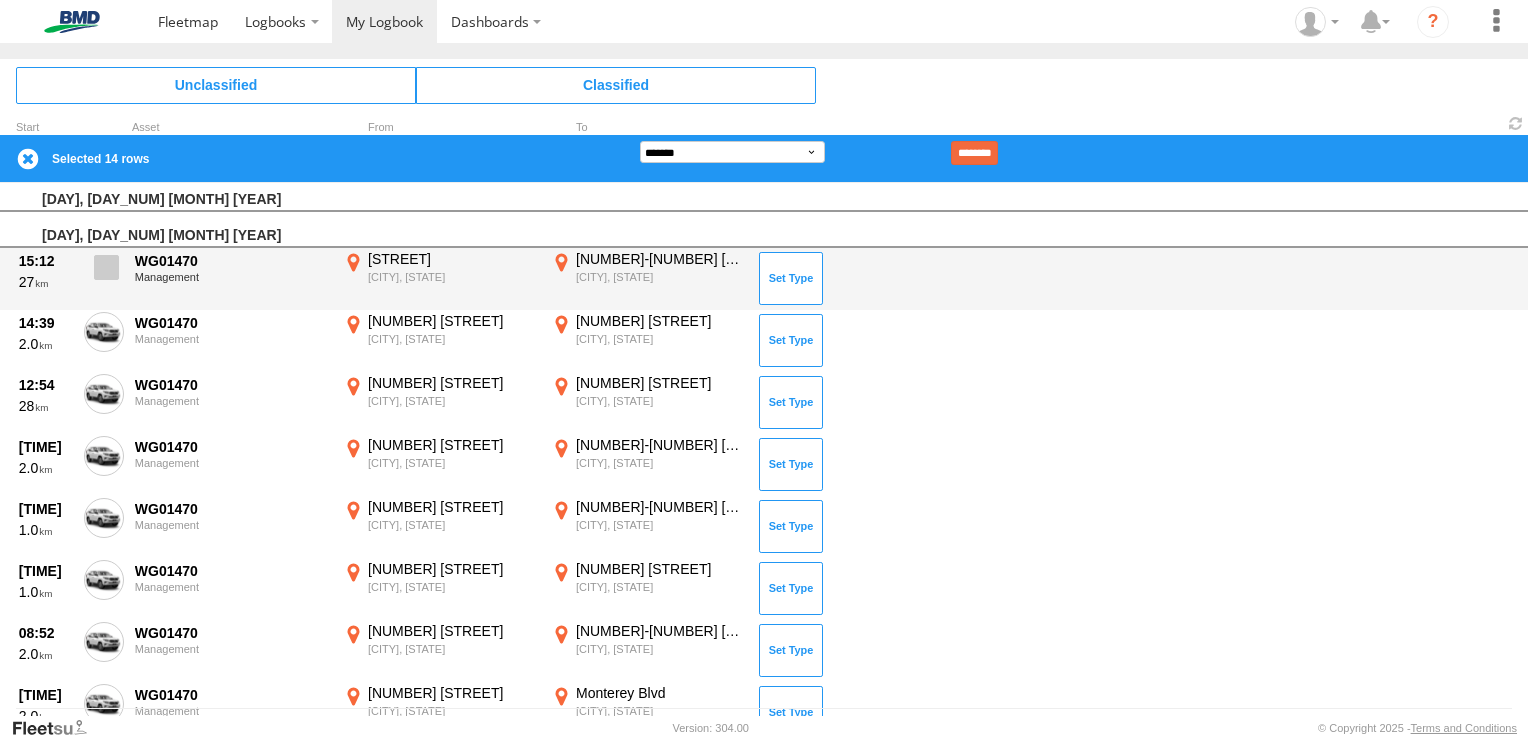 click at bounding box center [106, 267] 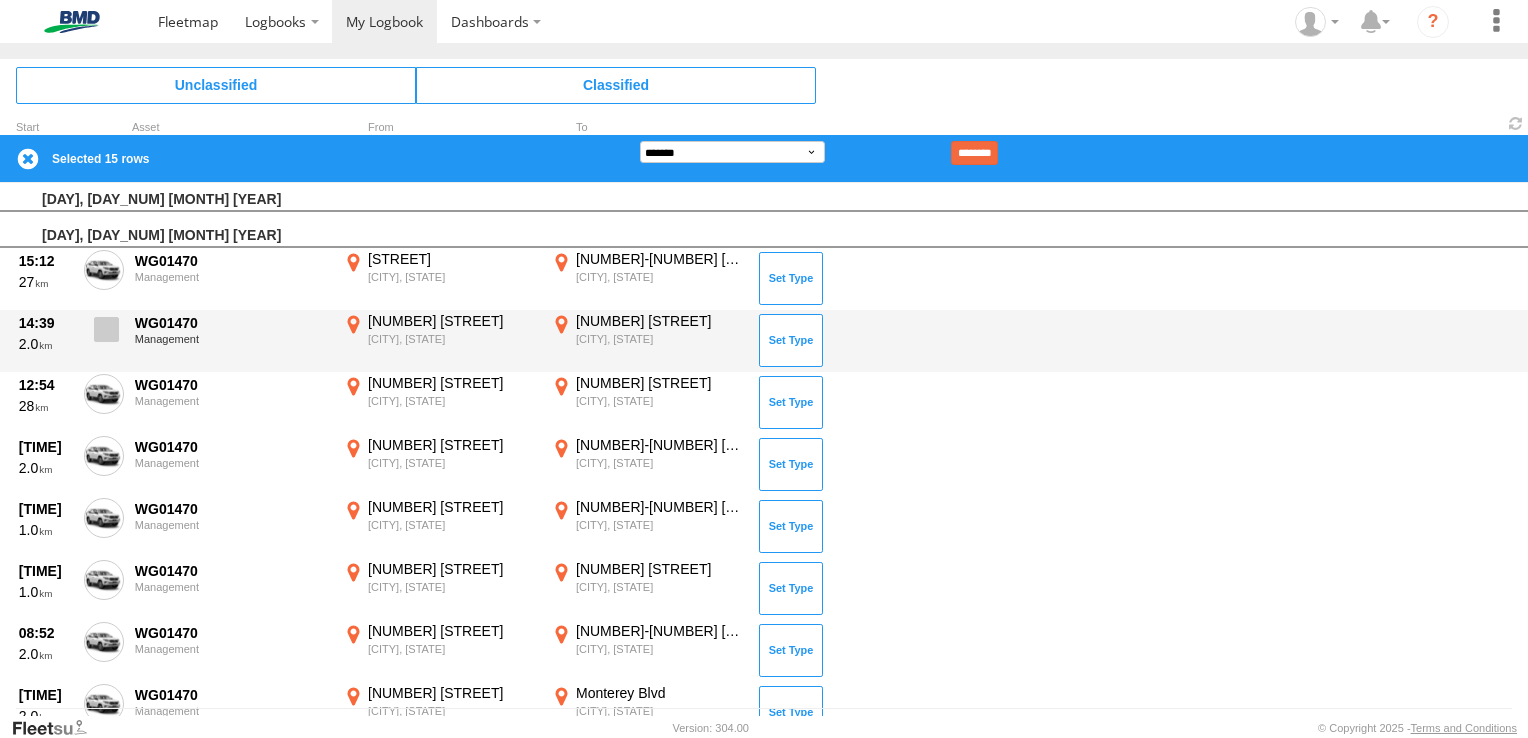 click at bounding box center [104, 335] 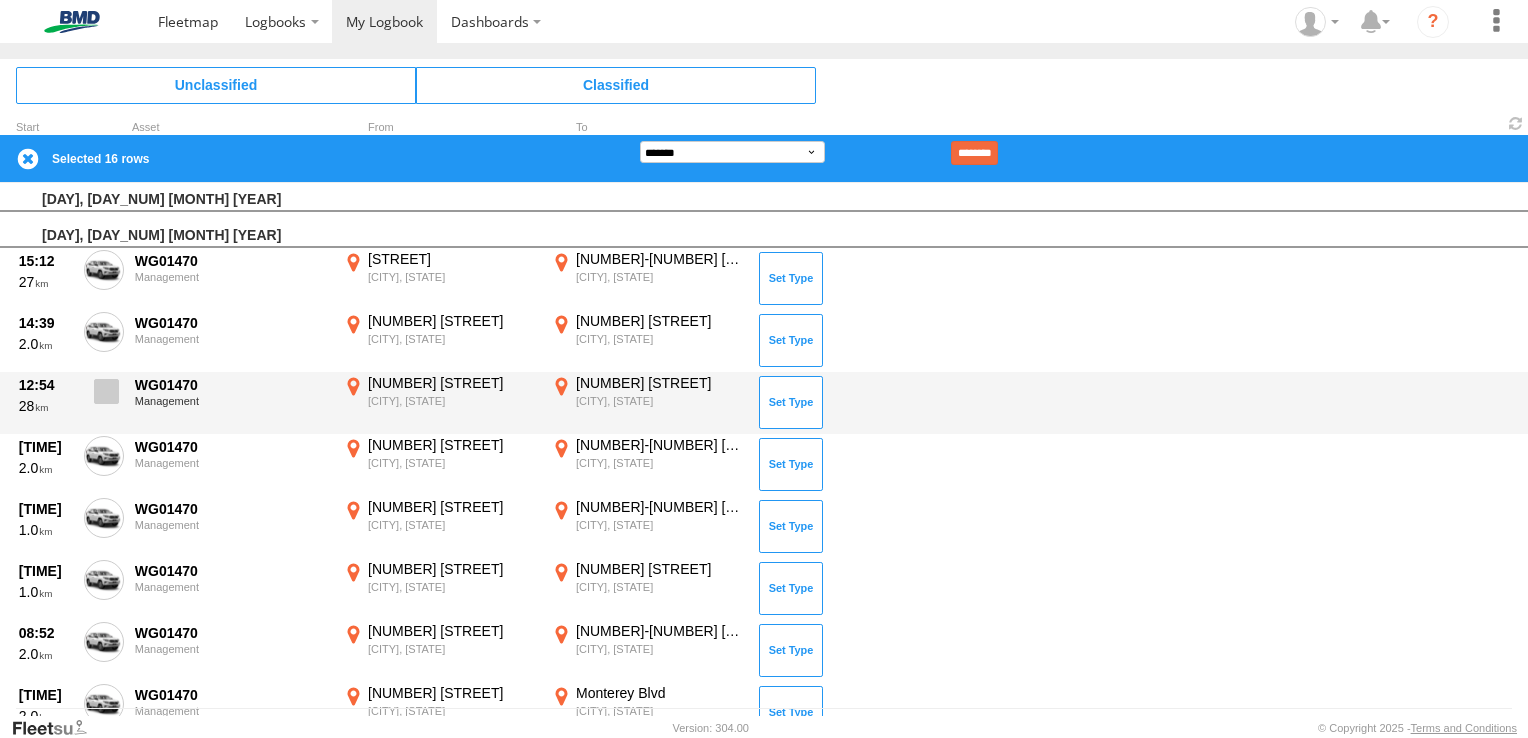 drag, startPoint x: 112, startPoint y: 398, endPoint x: 111, endPoint y: 415, distance: 17.029387 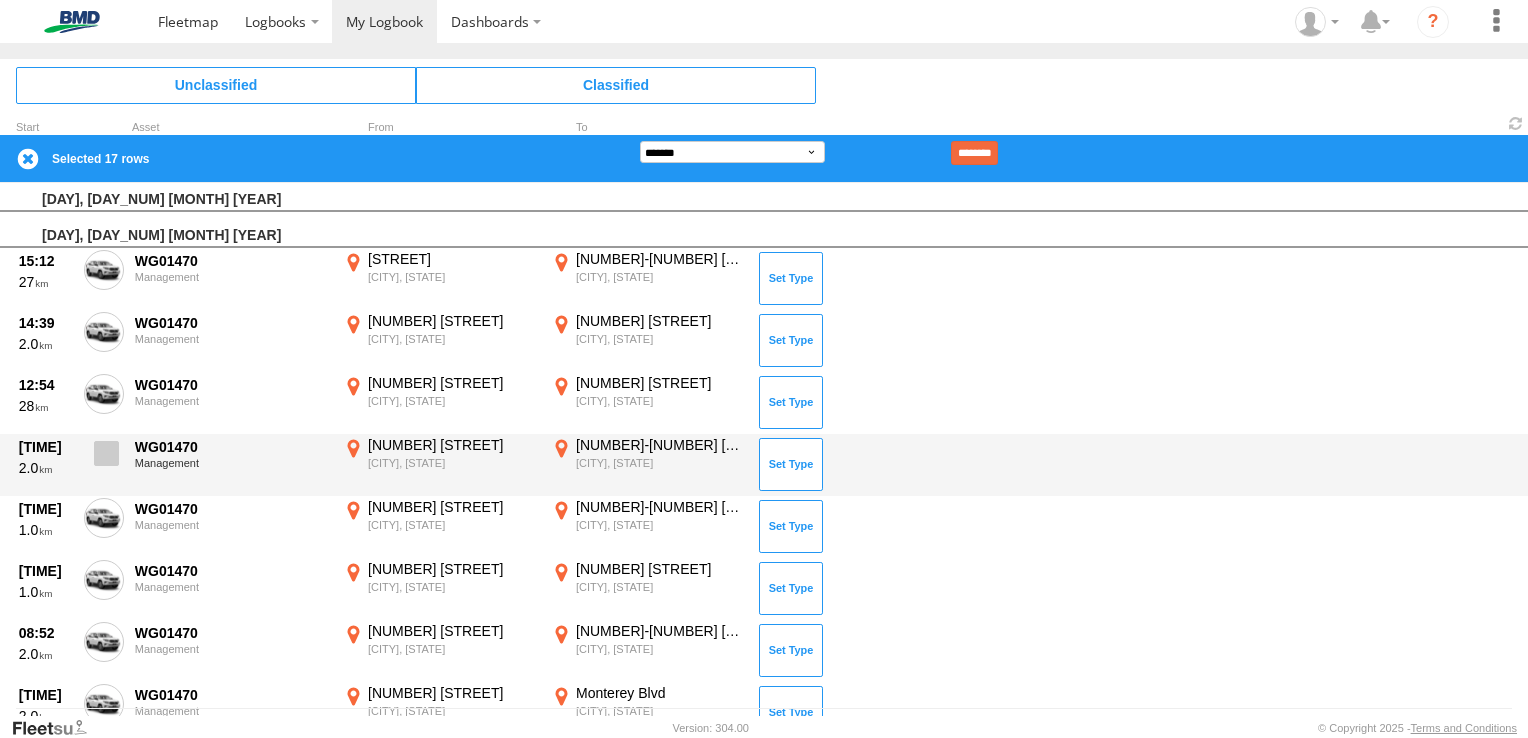 click at bounding box center (106, 453) 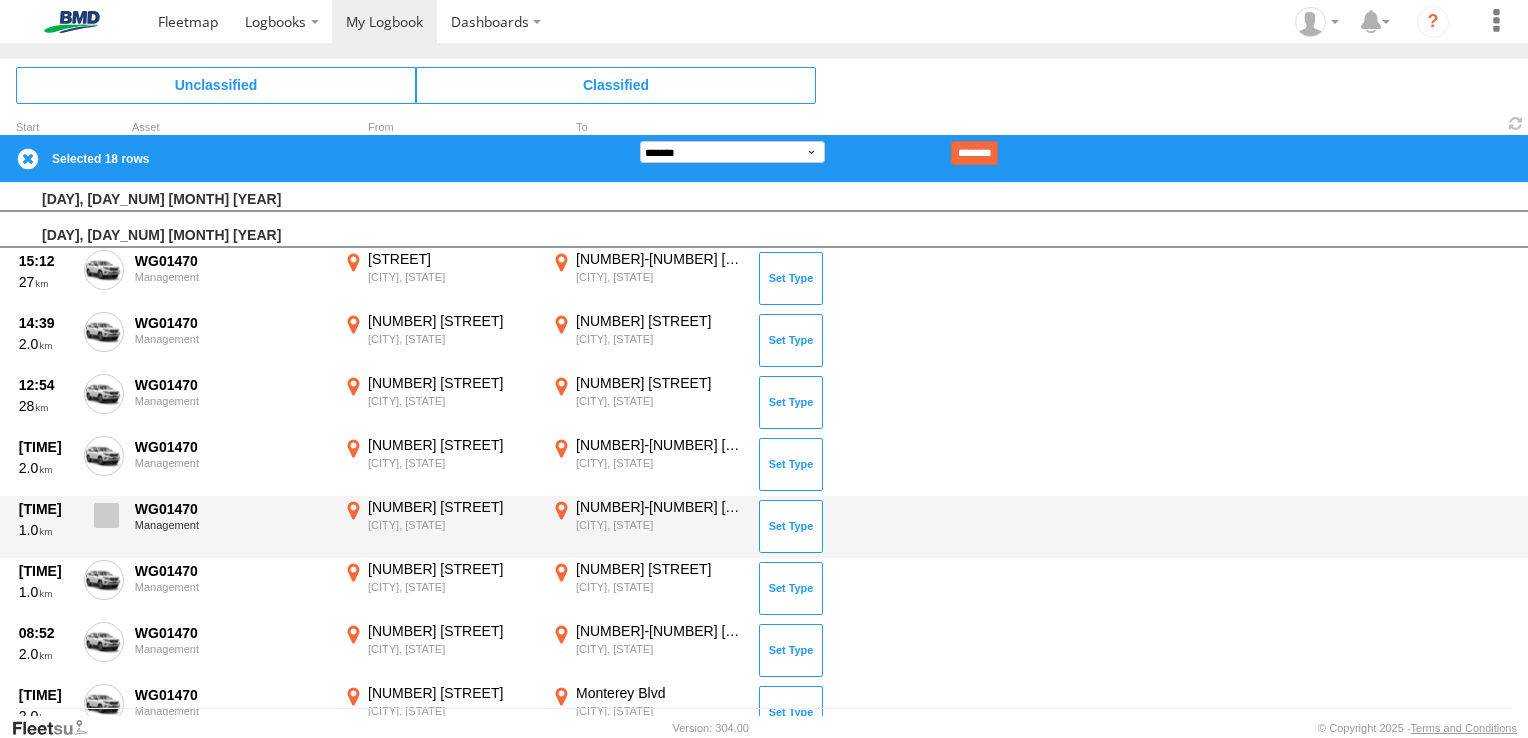 click at bounding box center (106, 515) 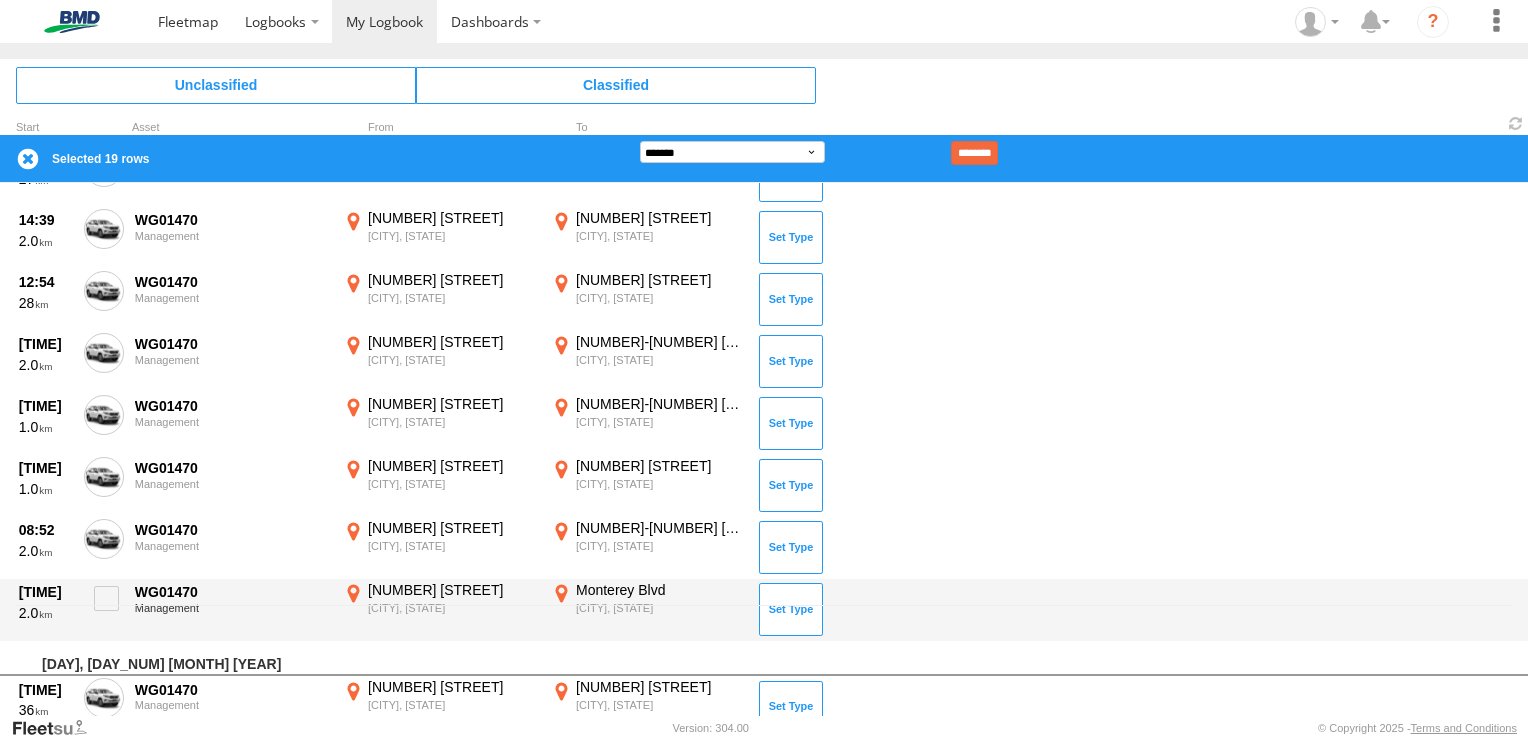 scroll, scrollTop: 207, scrollLeft: 0, axis: vertical 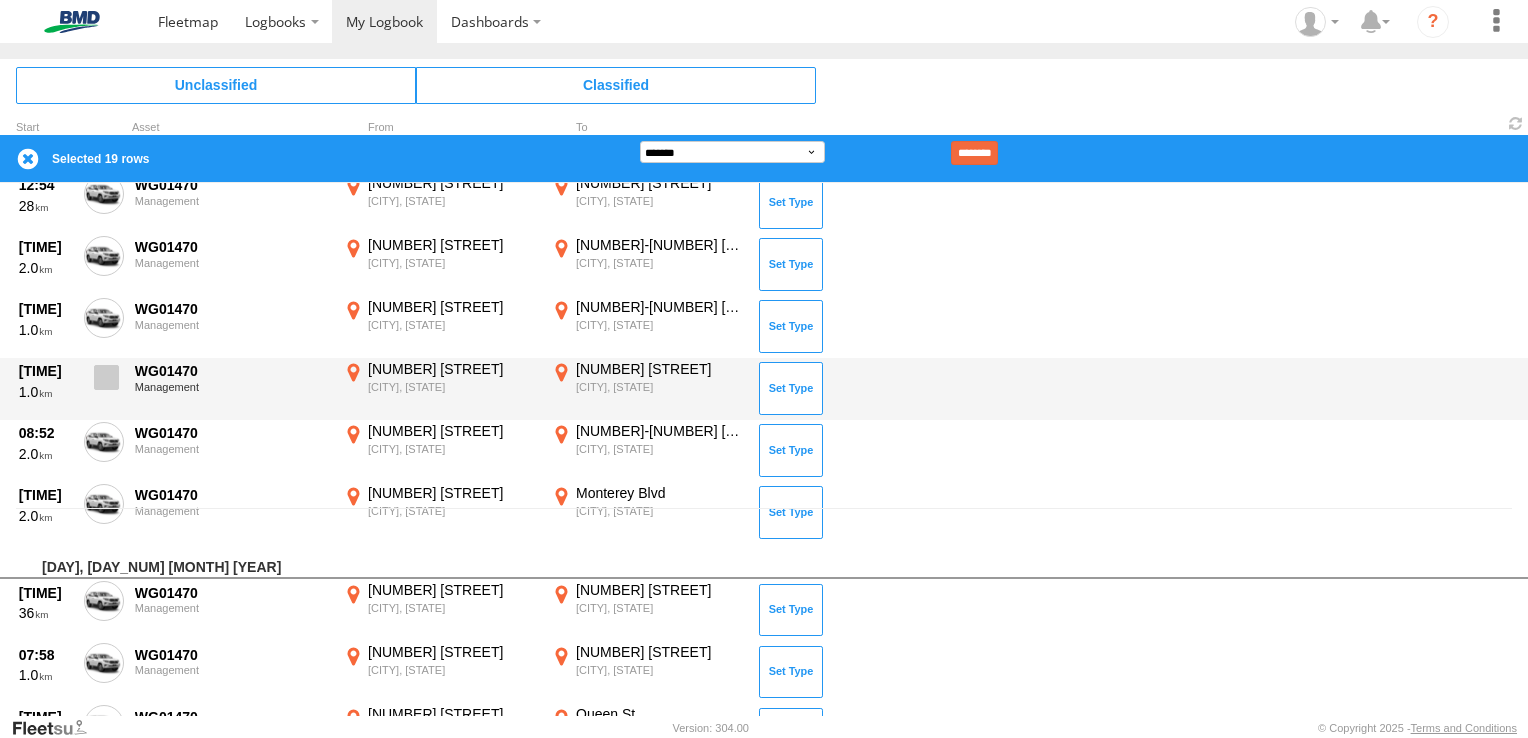 click at bounding box center (104, 383) 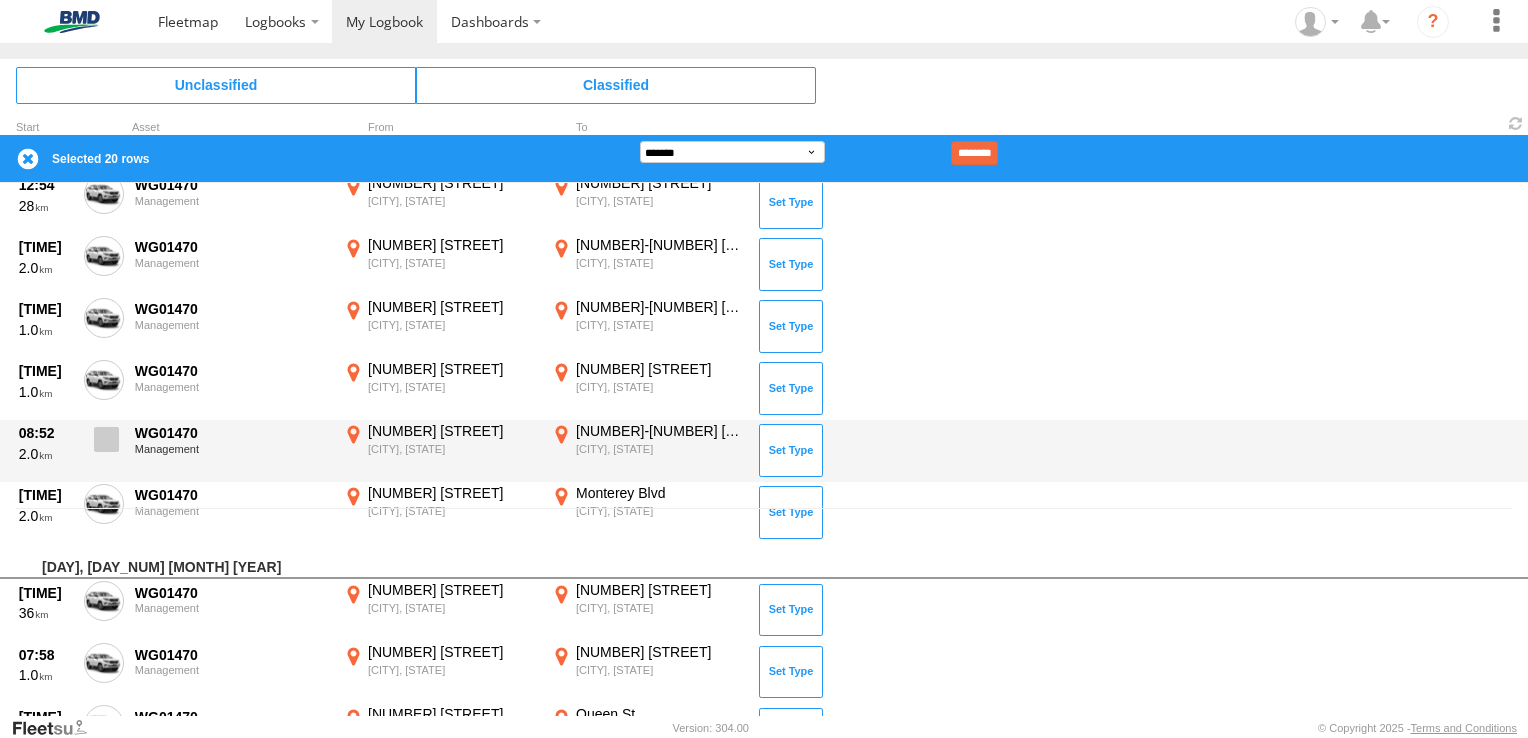 click at bounding box center (106, 439) 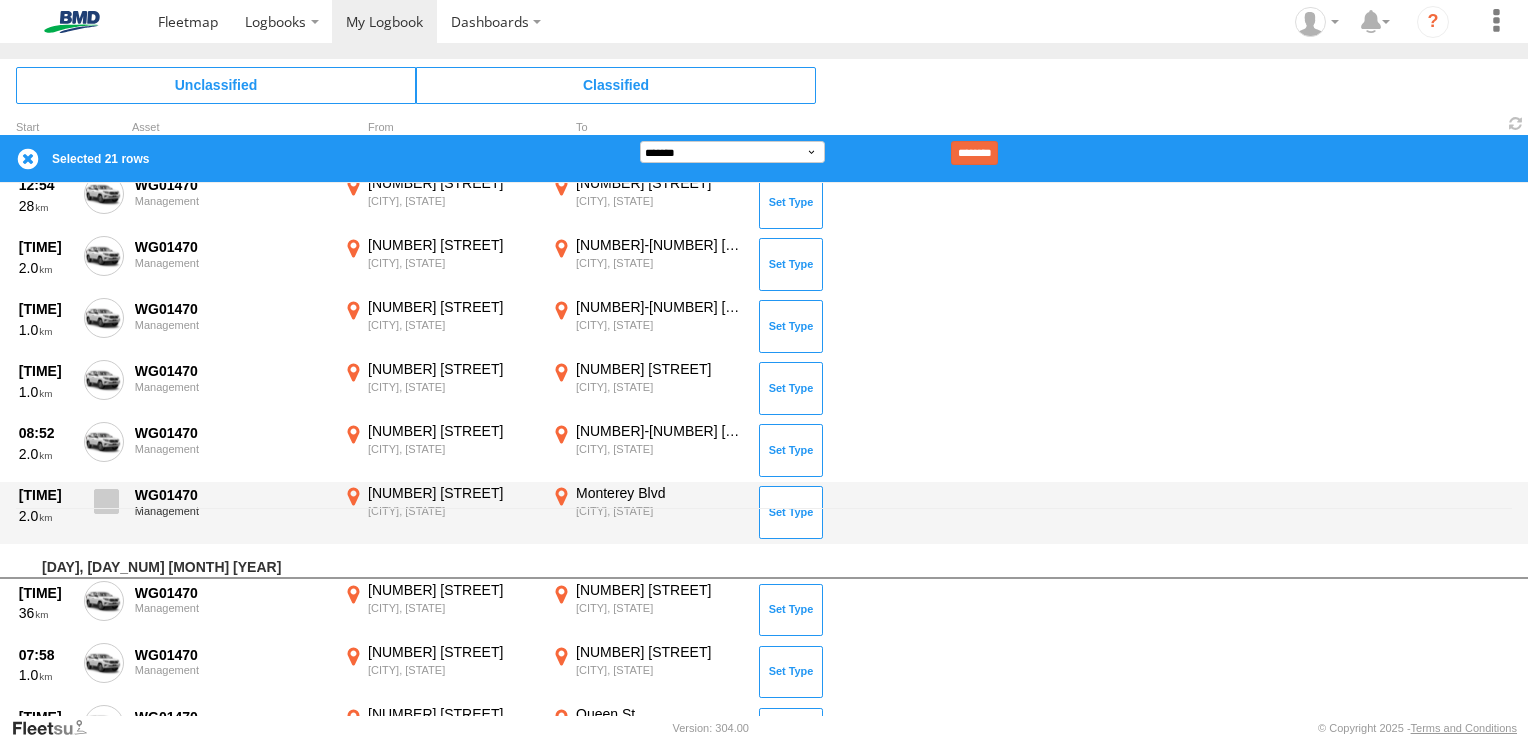 click at bounding box center [106, 501] 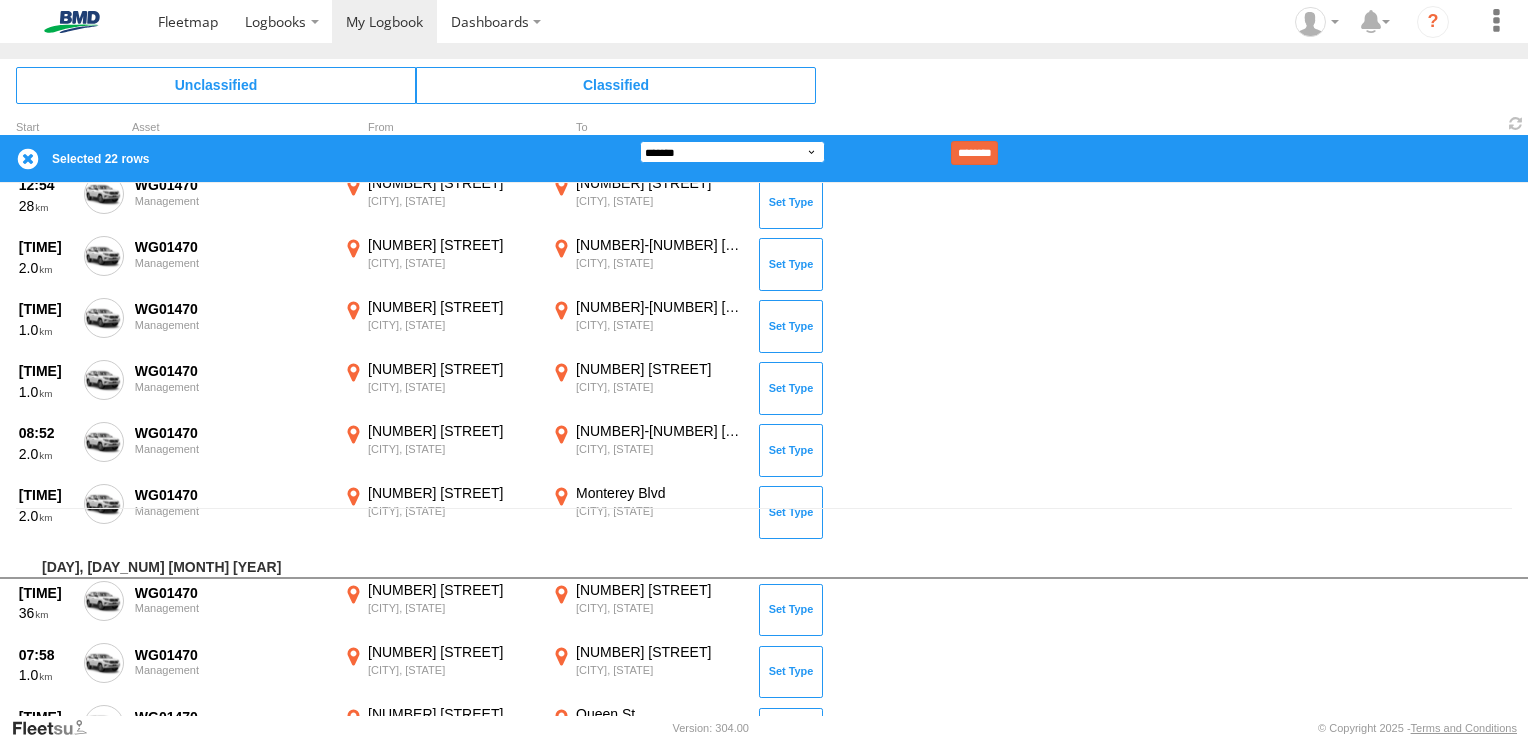click on "**********" at bounding box center (732, 152) 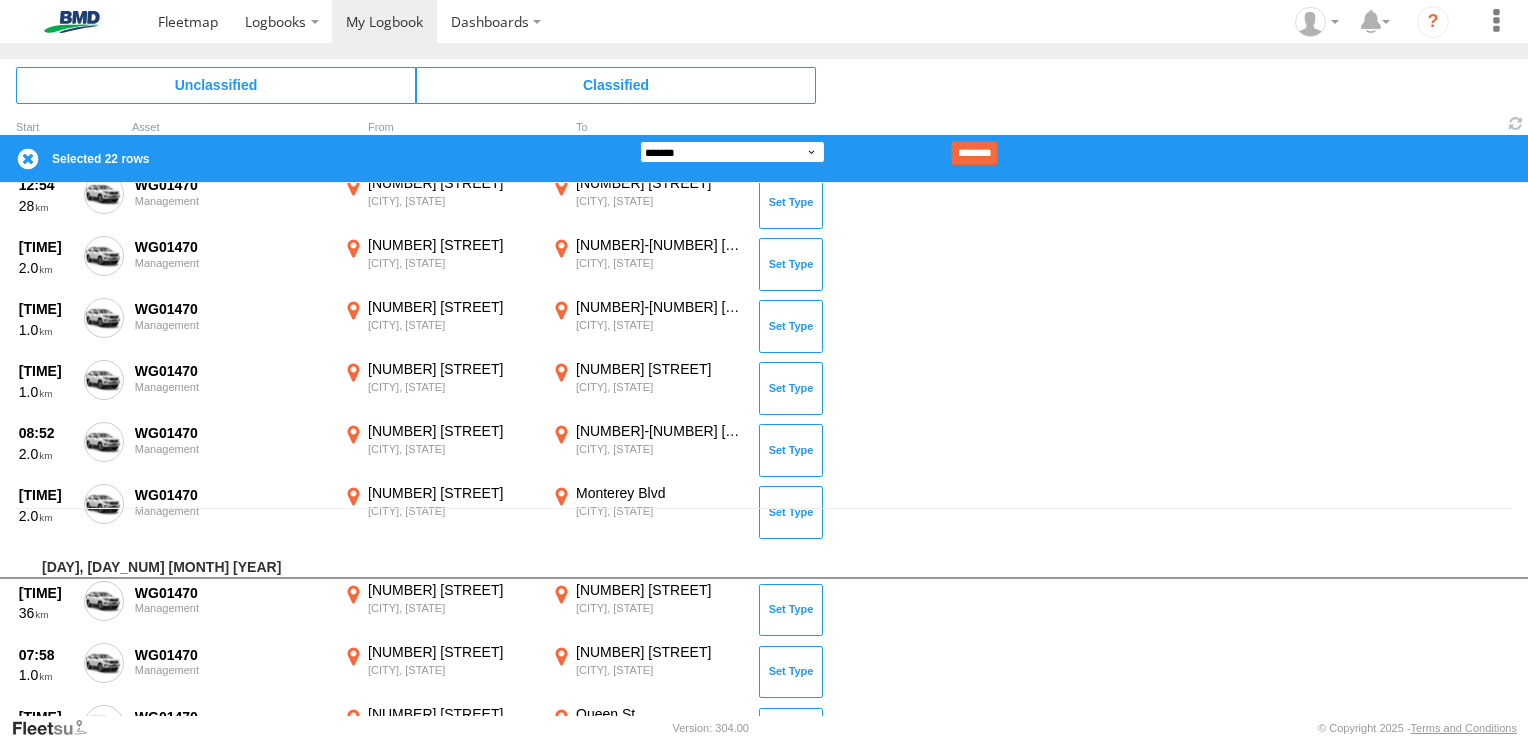 click on "**********" at bounding box center [732, 152] 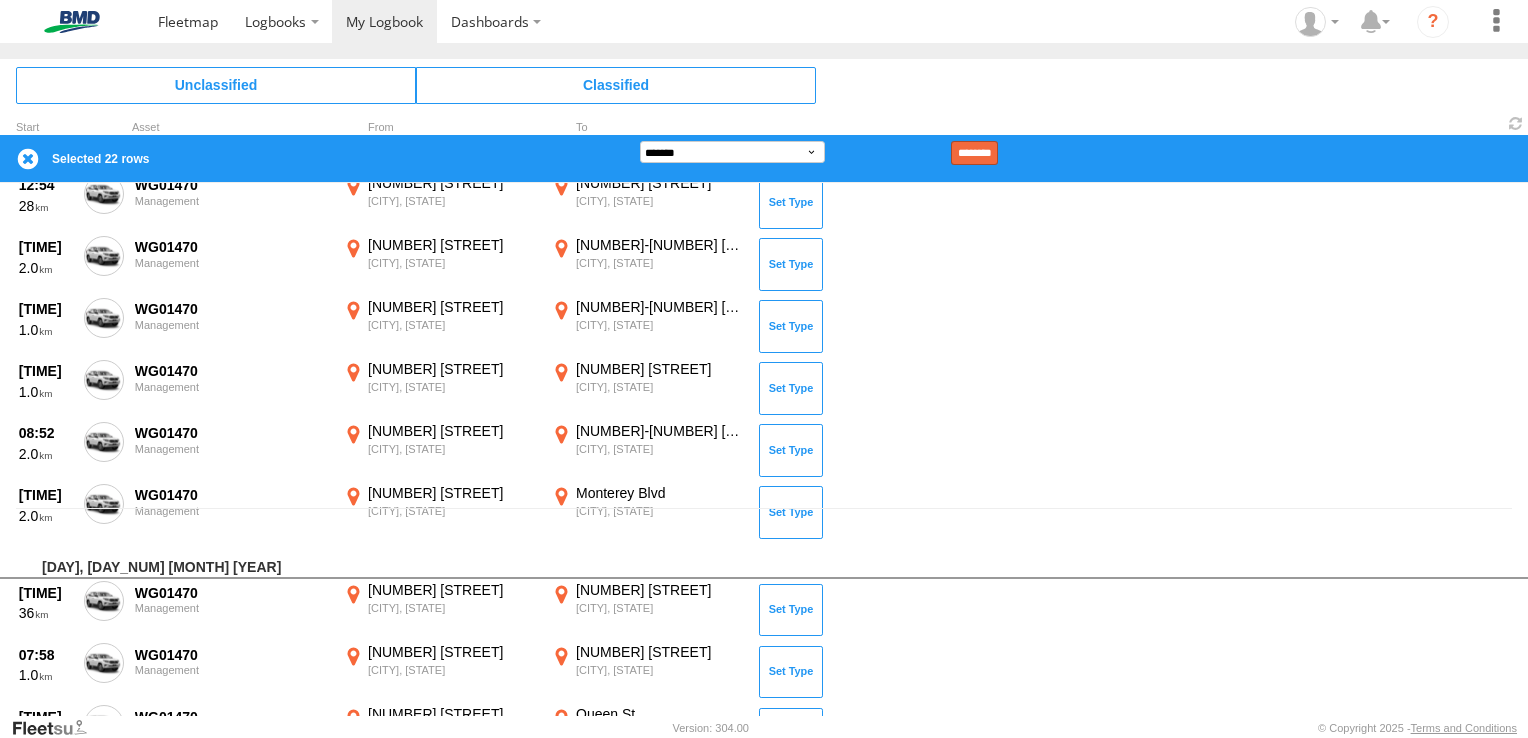 click on "********" at bounding box center (974, 153) 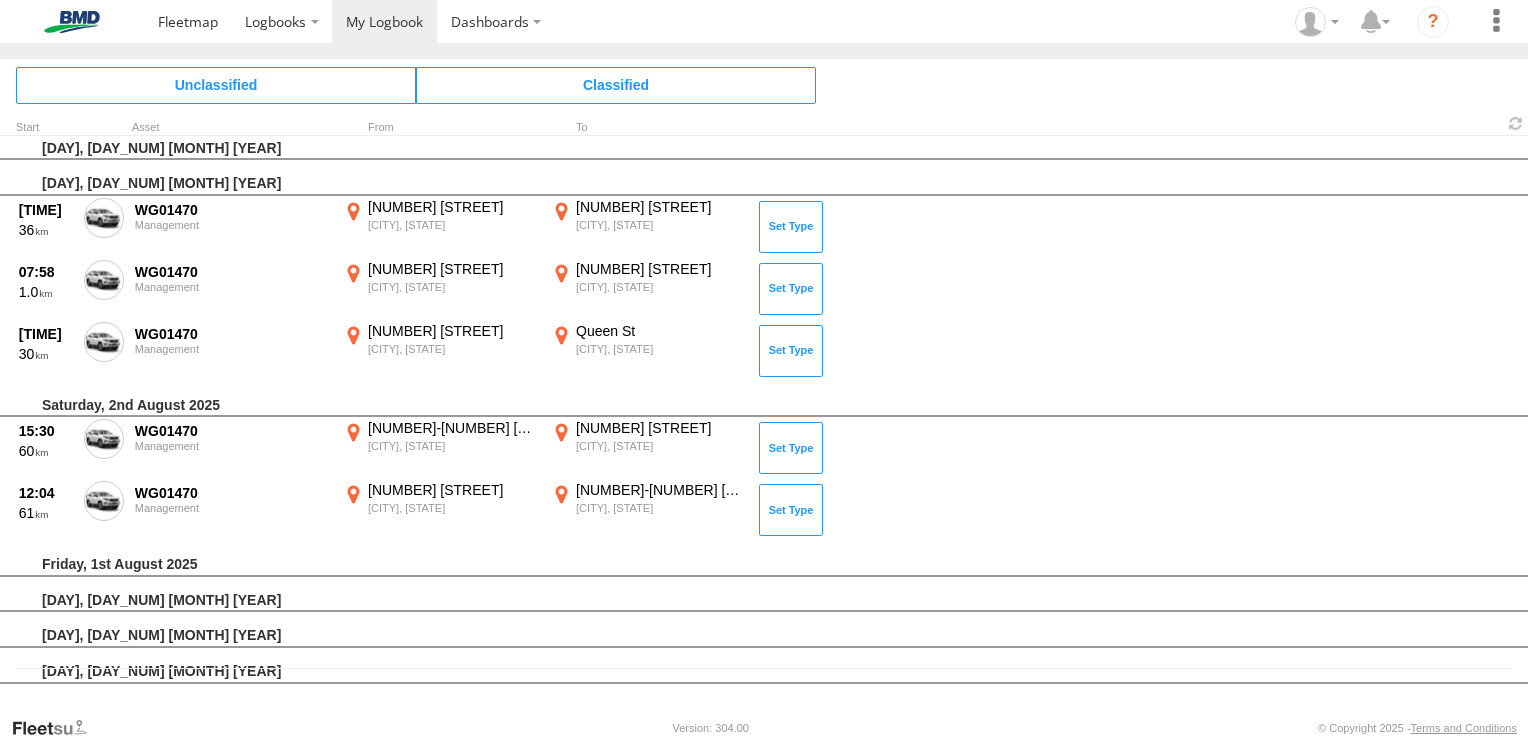 scroll, scrollTop: 0, scrollLeft: 0, axis: both 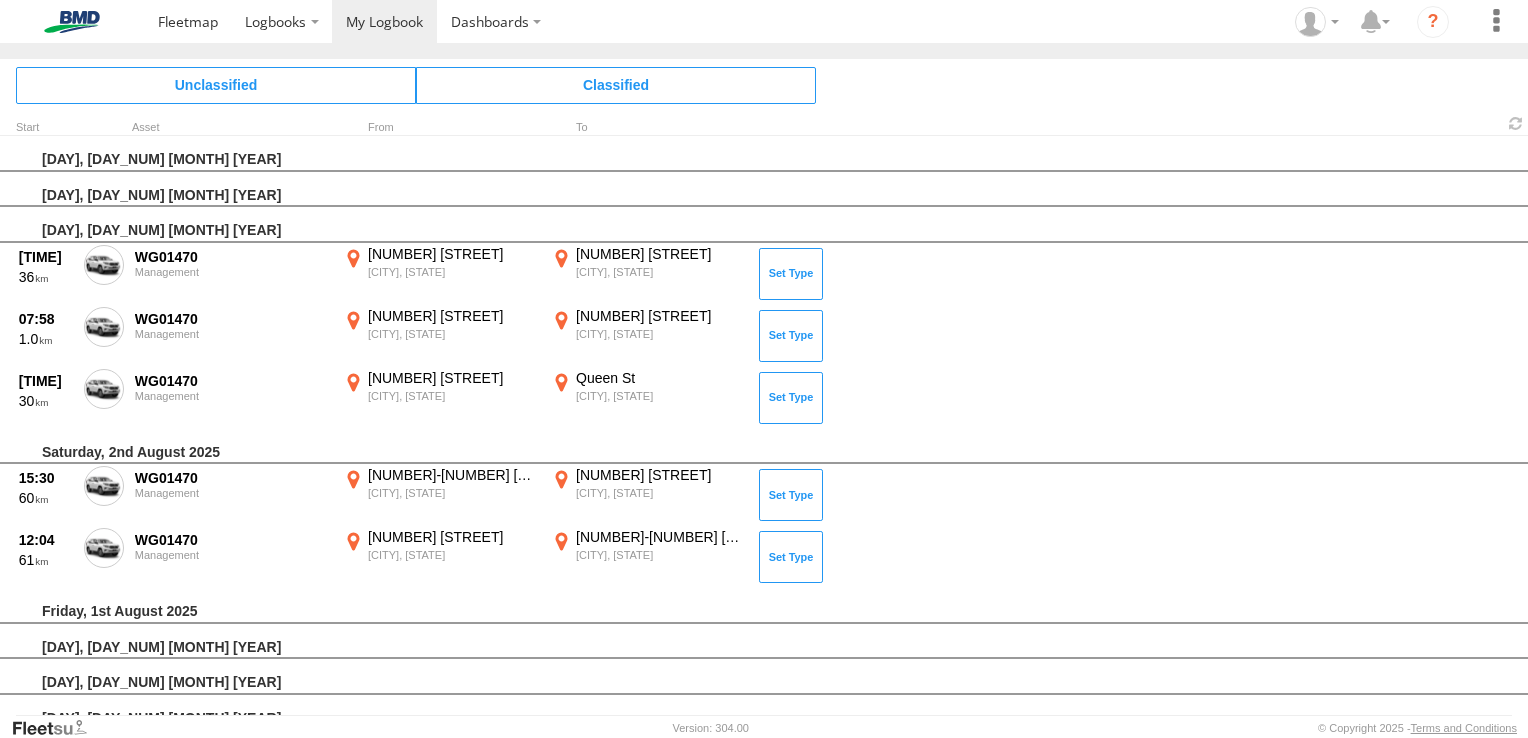 drag, startPoint x: 98, startPoint y: 255, endPoint x: 105, endPoint y: 266, distance: 13.038404 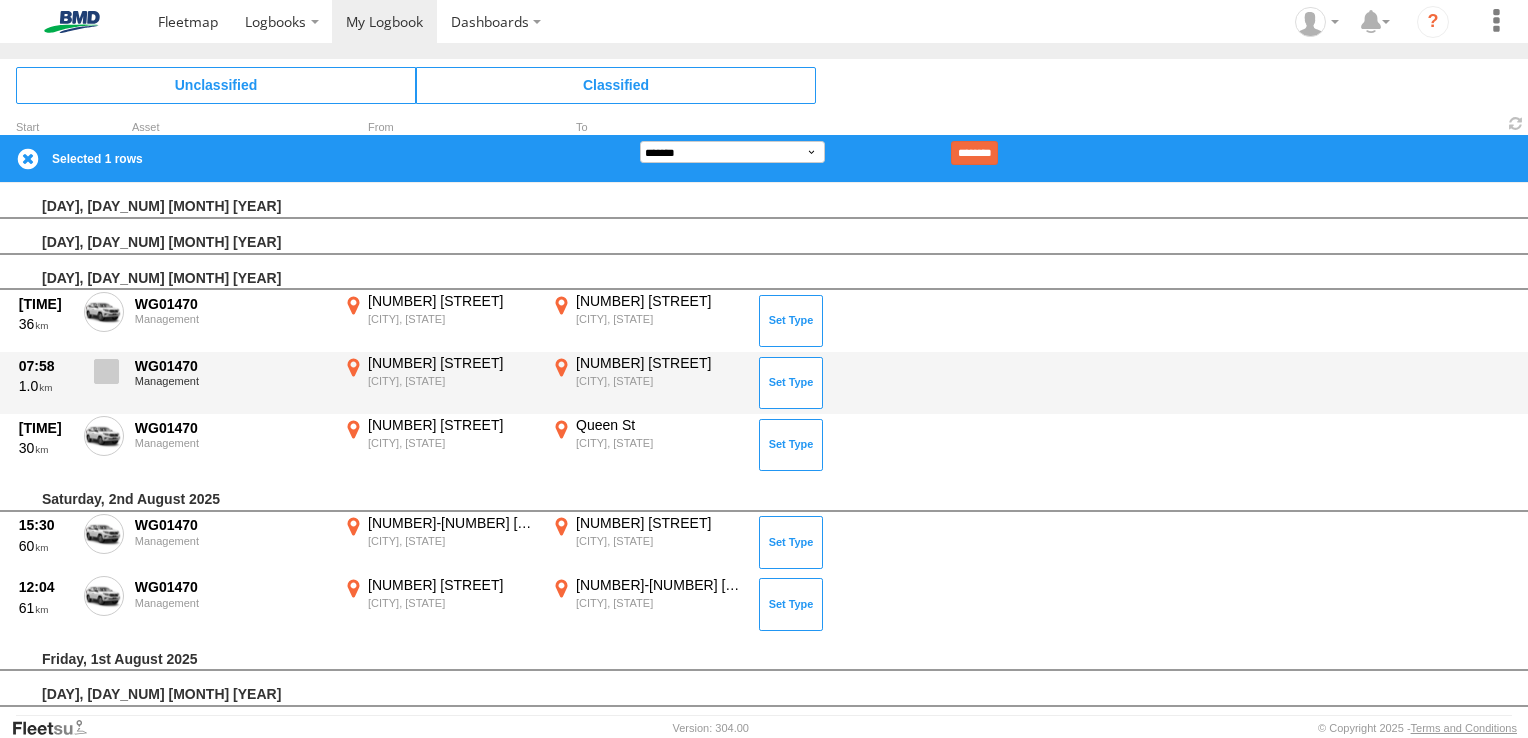 click at bounding box center [106, 371] 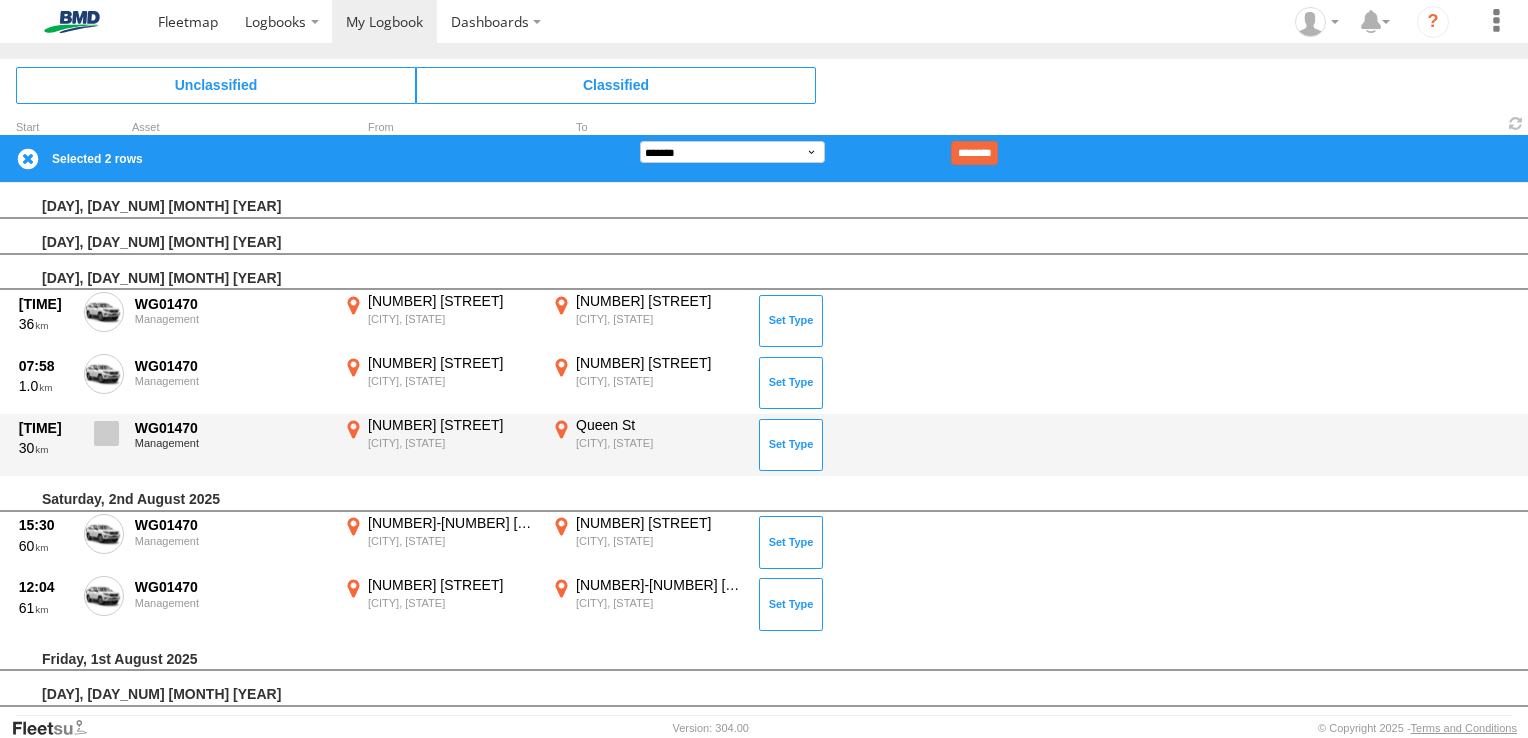 click at bounding box center [106, 433] 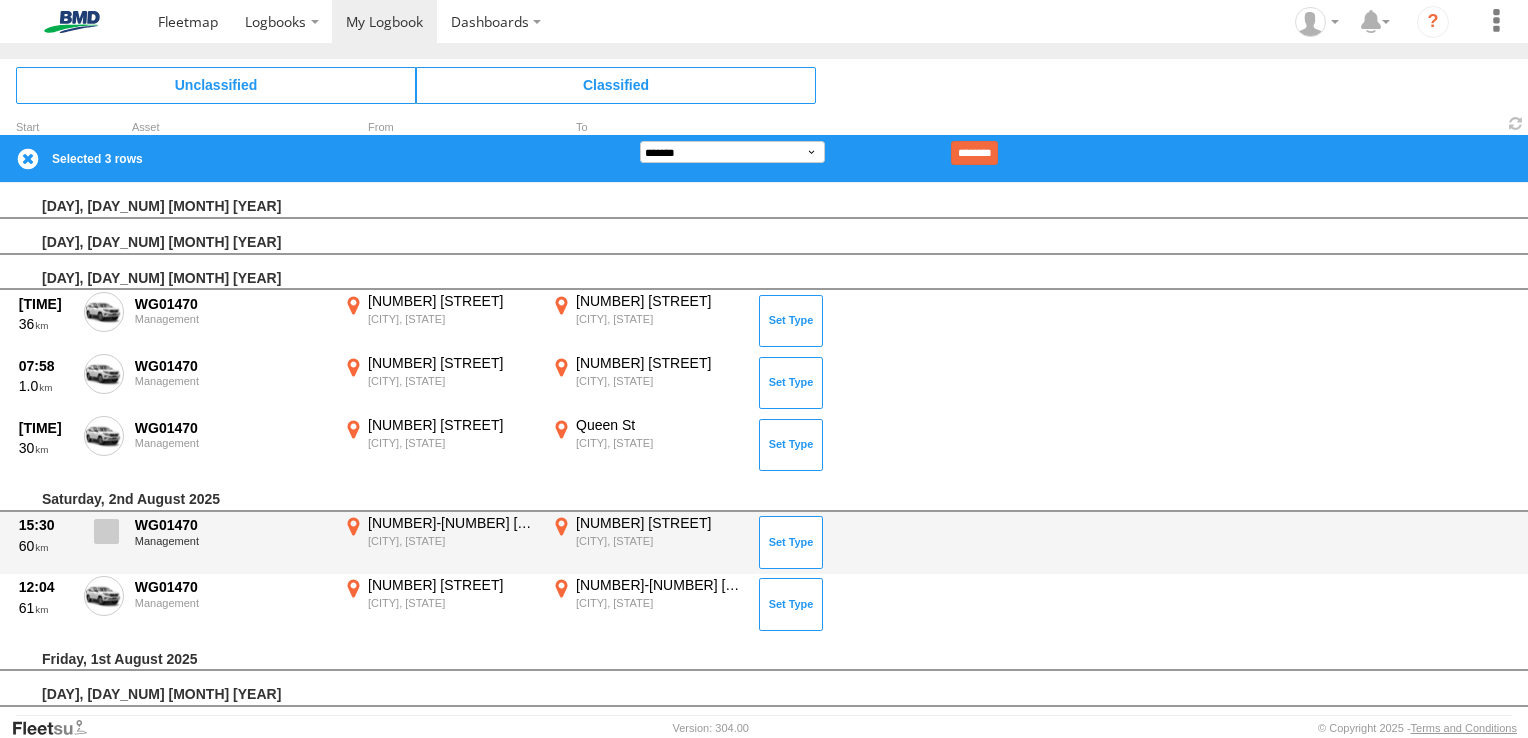 click at bounding box center (104, 537) 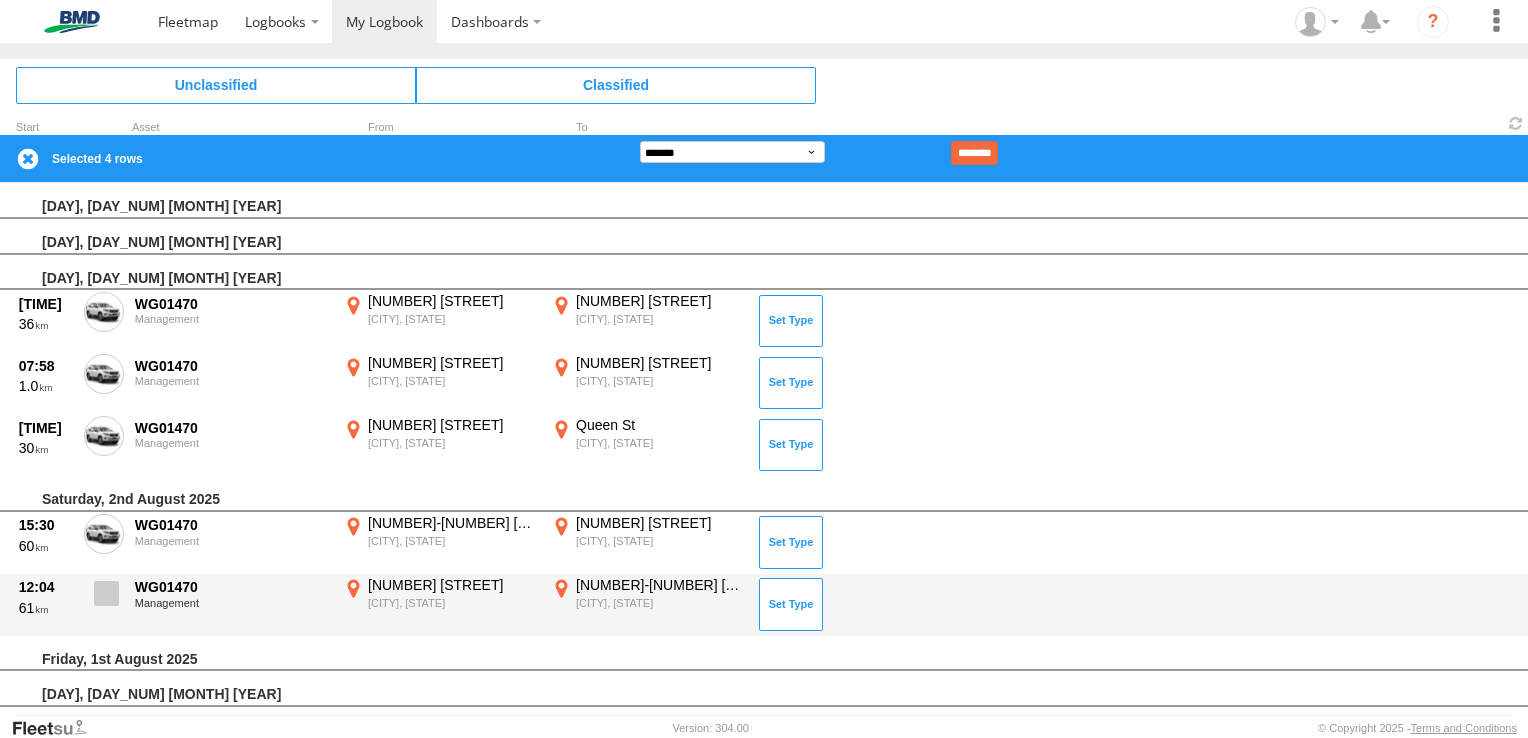 click at bounding box center (106, 593) 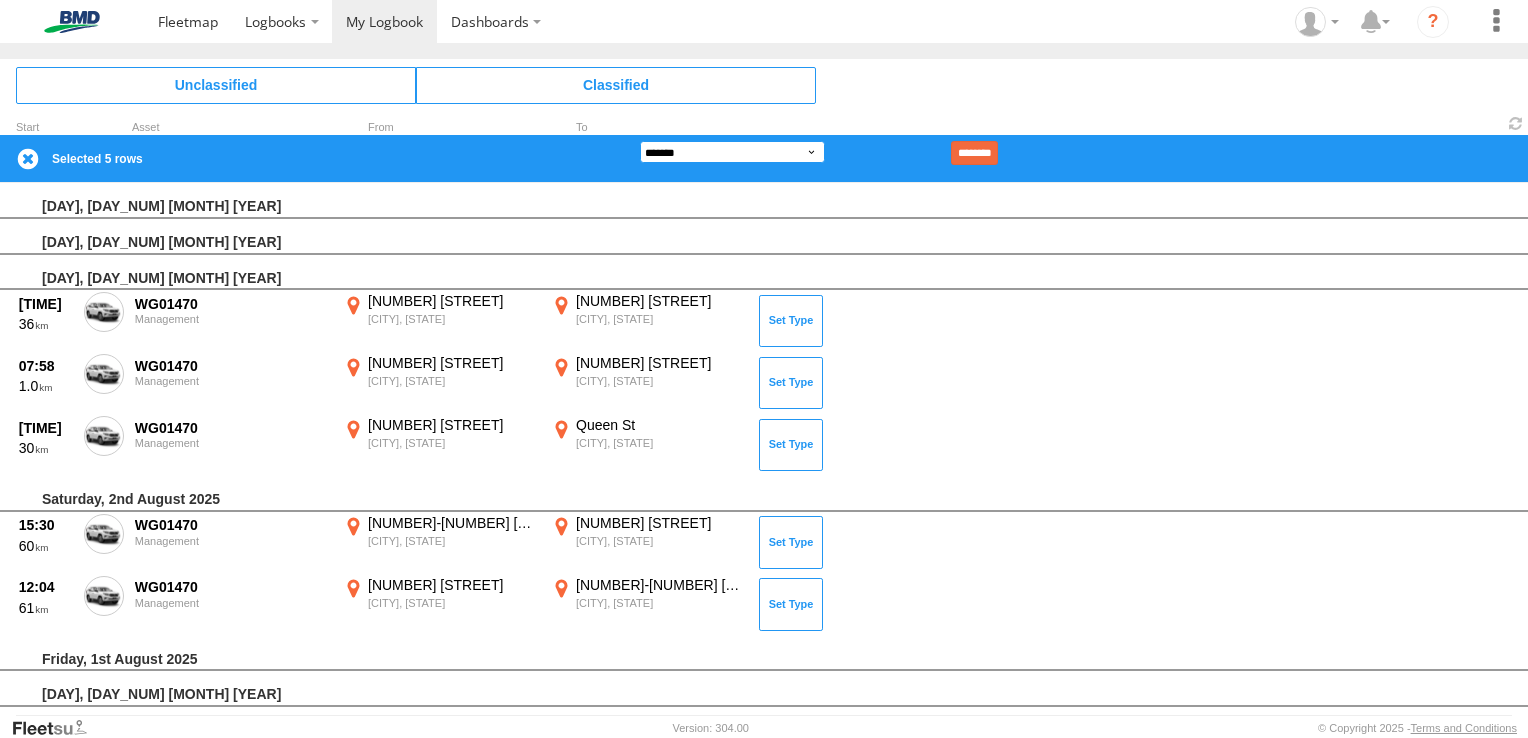 click on "**********" at bounding box center (732, 152) 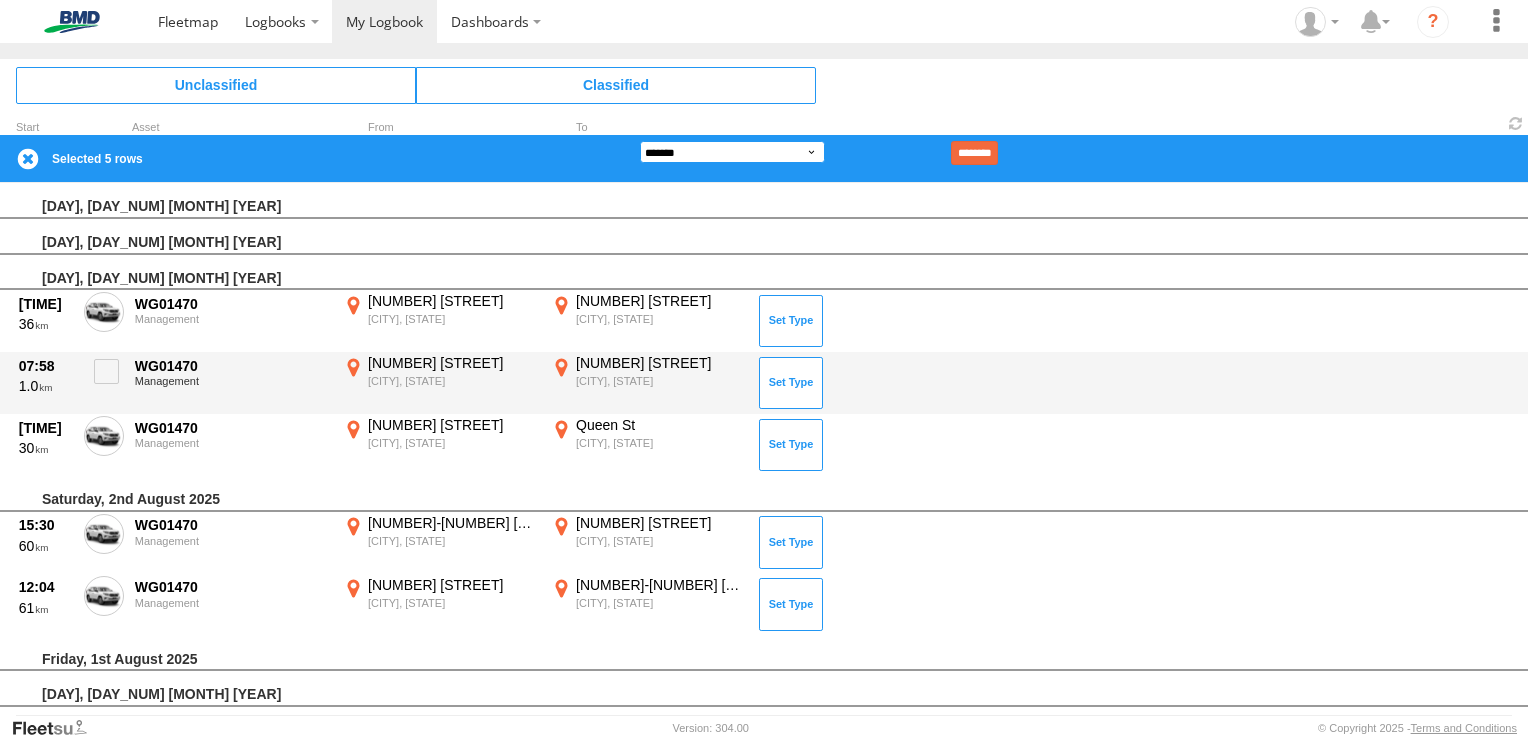 select on "**" 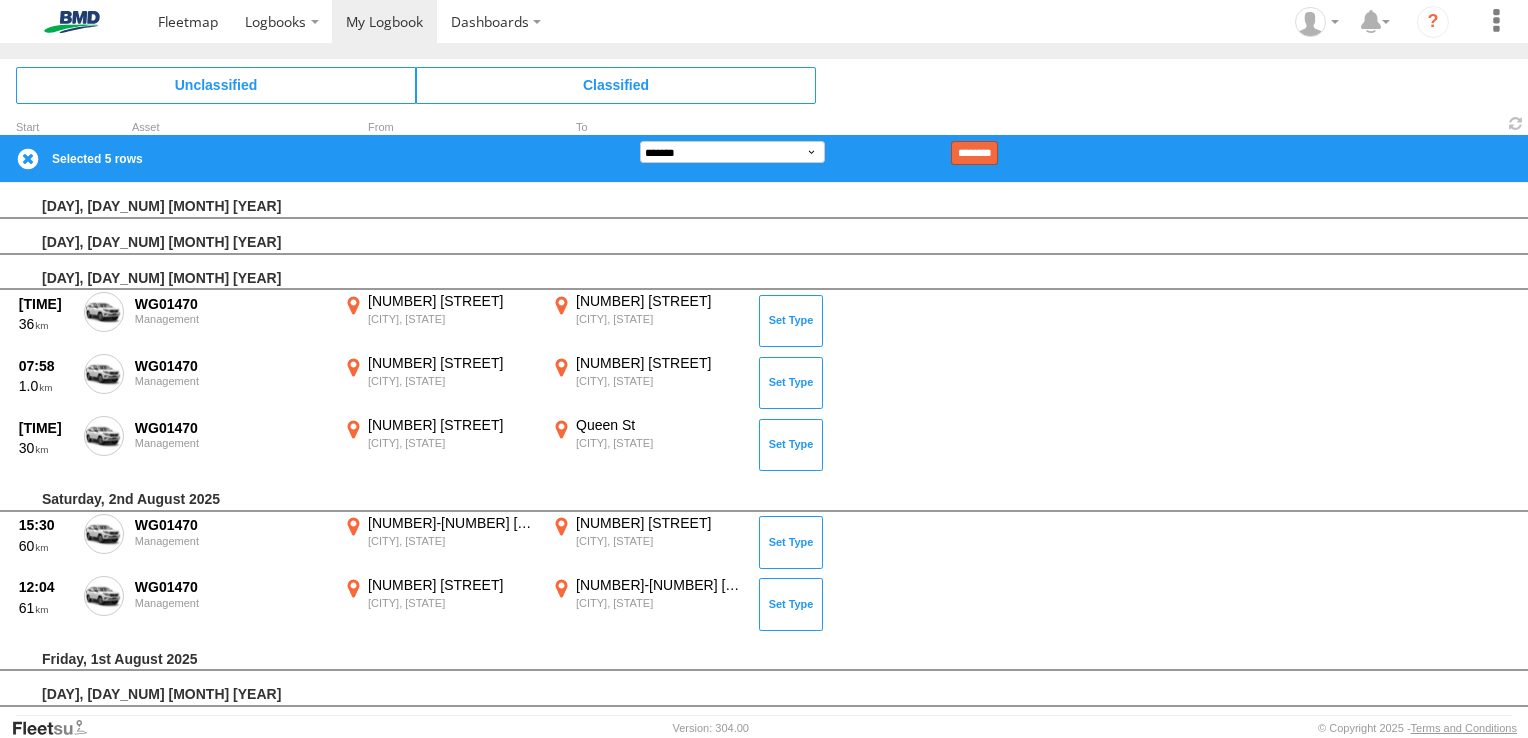click on "********" at bounding box center [974, 153] 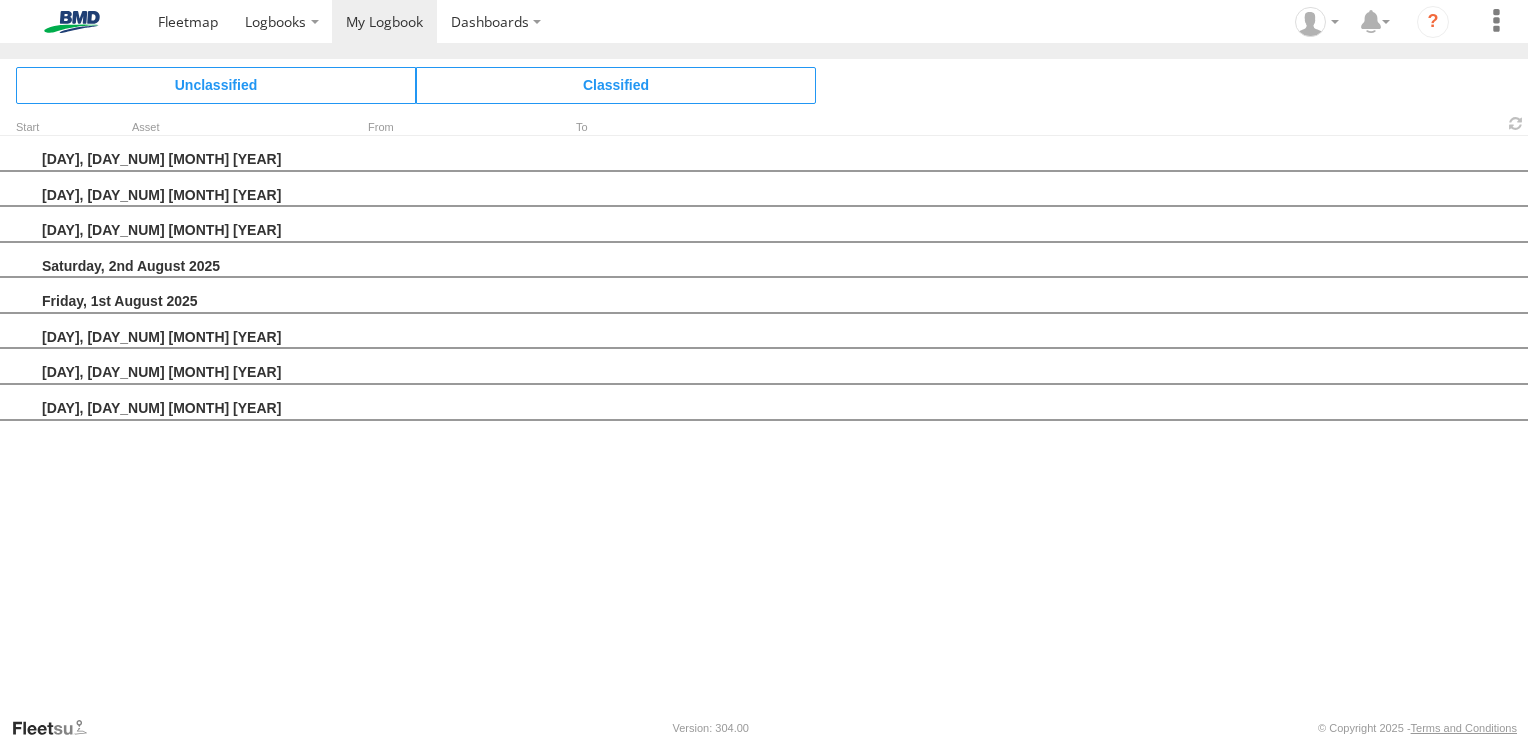 click on "[DAY], [DAY_NUM] [MONTH] [YEAR] [DAY], [DAY_NUM] [MONTH] [YEAR] [DAY], [DAY_NUM] [MONTH] [YEAR] [DAY], [DAY_NUM] [MONTH] [YEAR] [DAY], [DAY_NUM] [MONTH] [YEAR] [DAY], [DAY_NUM] [MONTH] [YEAR] [DAY], [DAY_NUM] [MONTH] [YEAR] [DAY], [DAY_NUM] [MONTH] [YEAR]" at bounding box center [764, 426] 